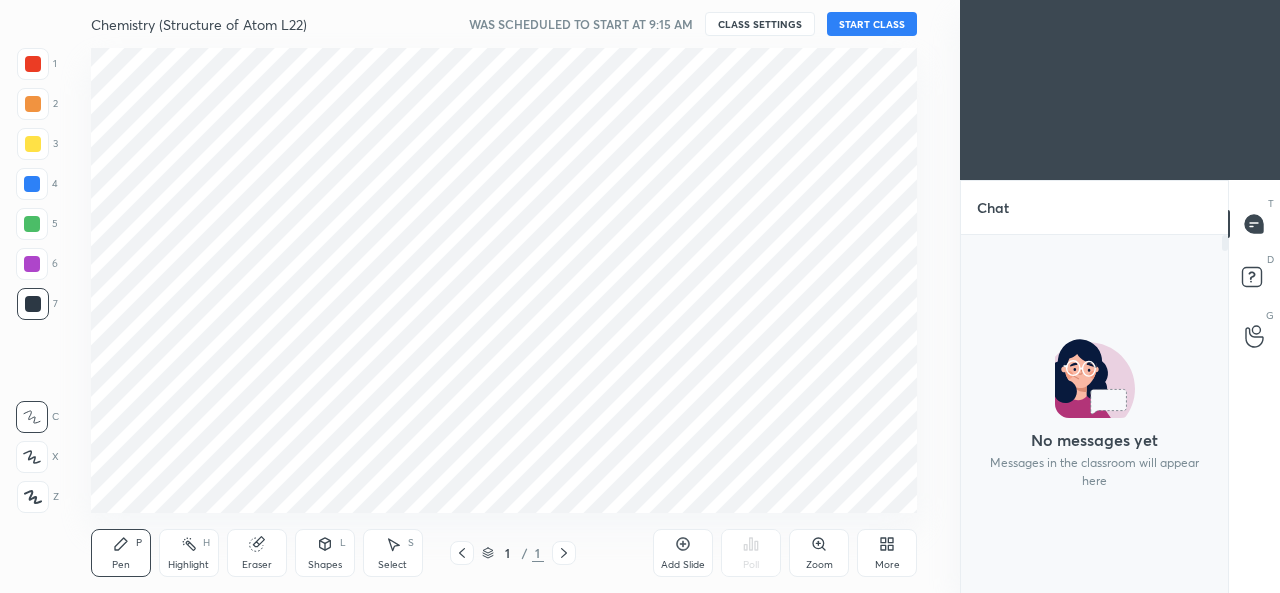 scroll, scrollTop: 0, scrollLeft: 0, axis: both 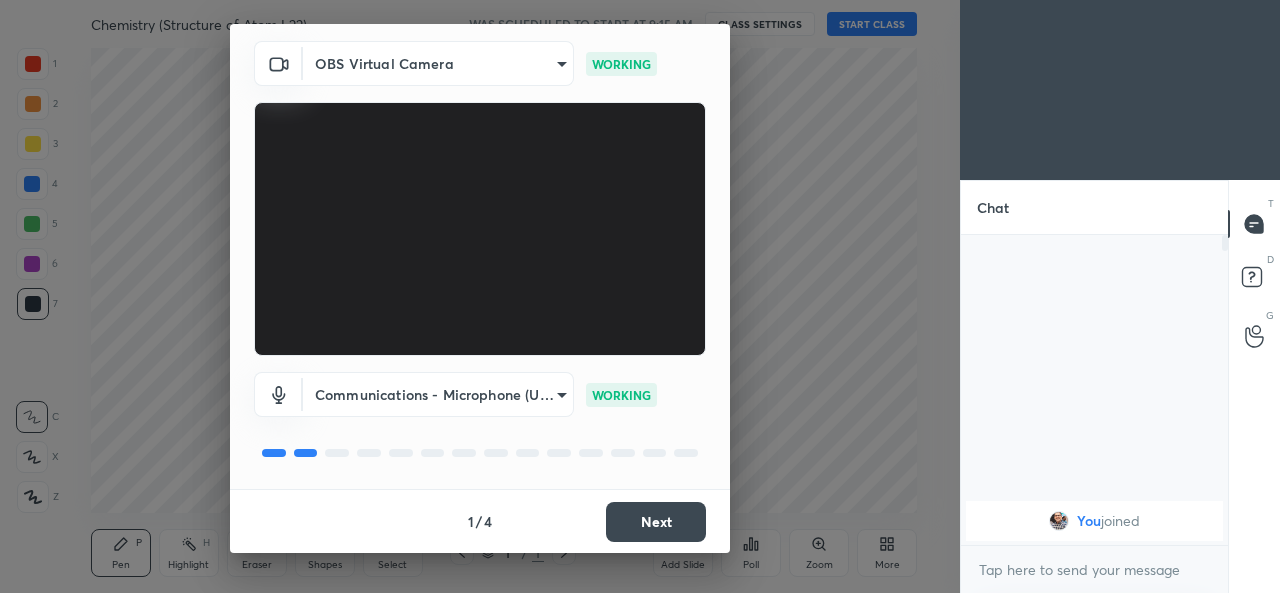 click on "Next" at bounding box center (656, 522) 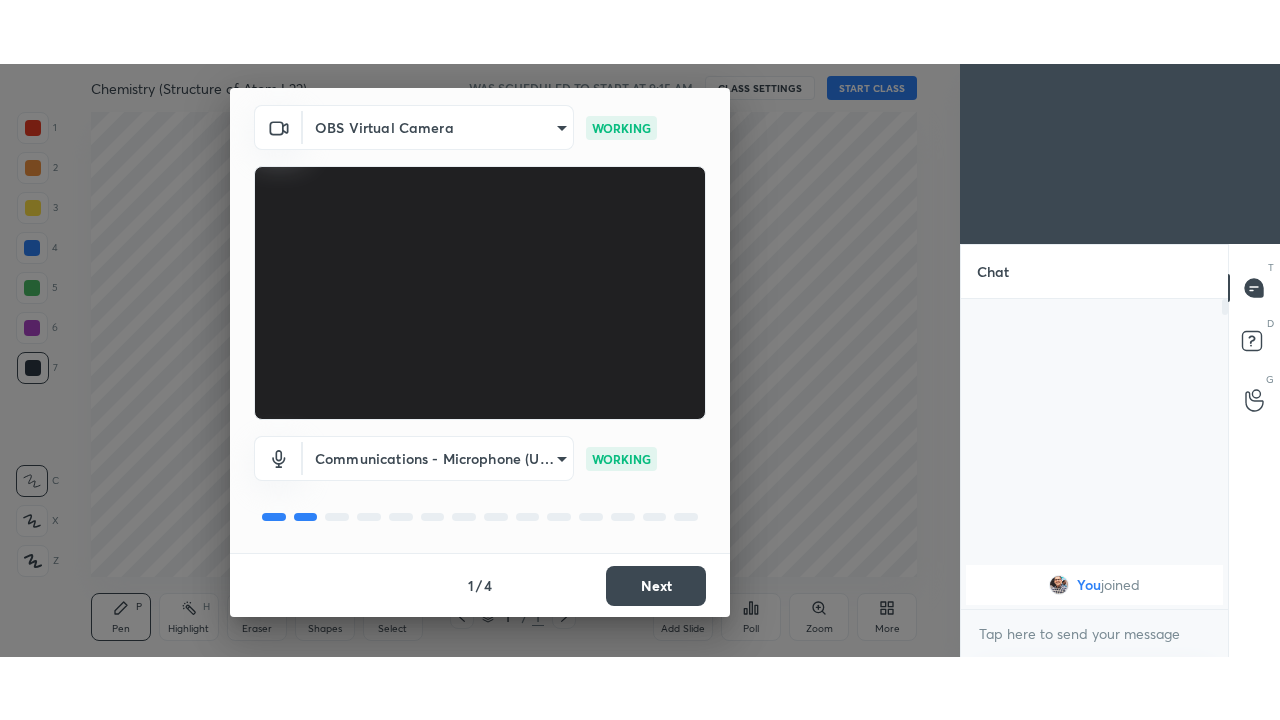 scroll, scrollTop: 0, scrollLeft: 0, axis: both 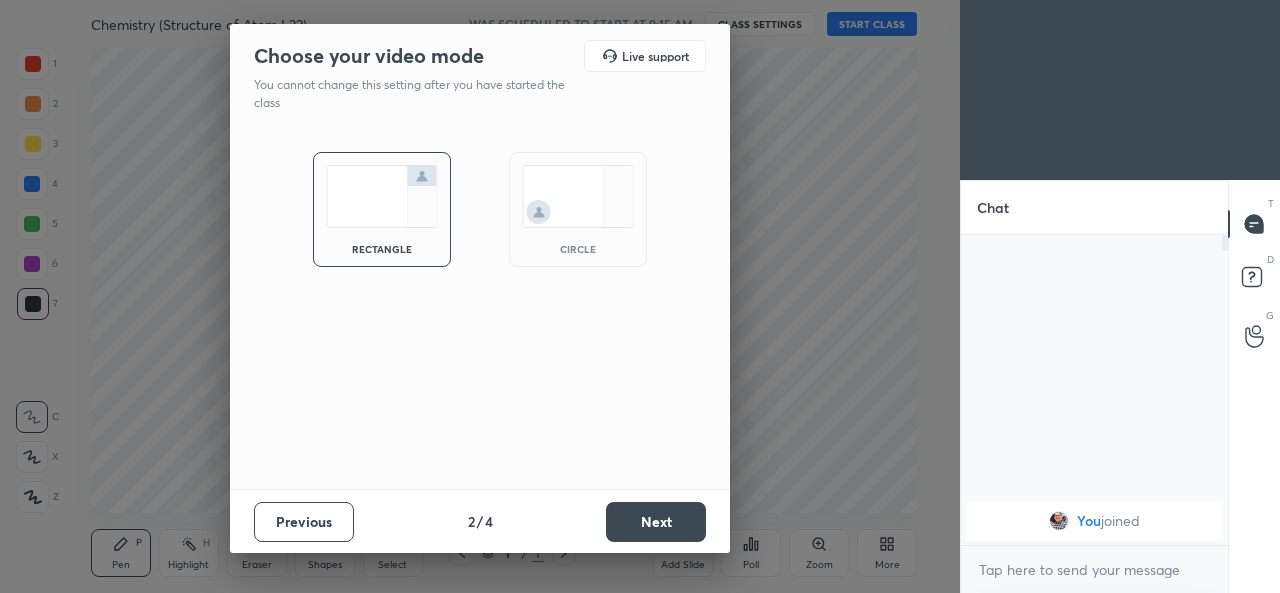 click on "Next" at bounding box center [656, 522] 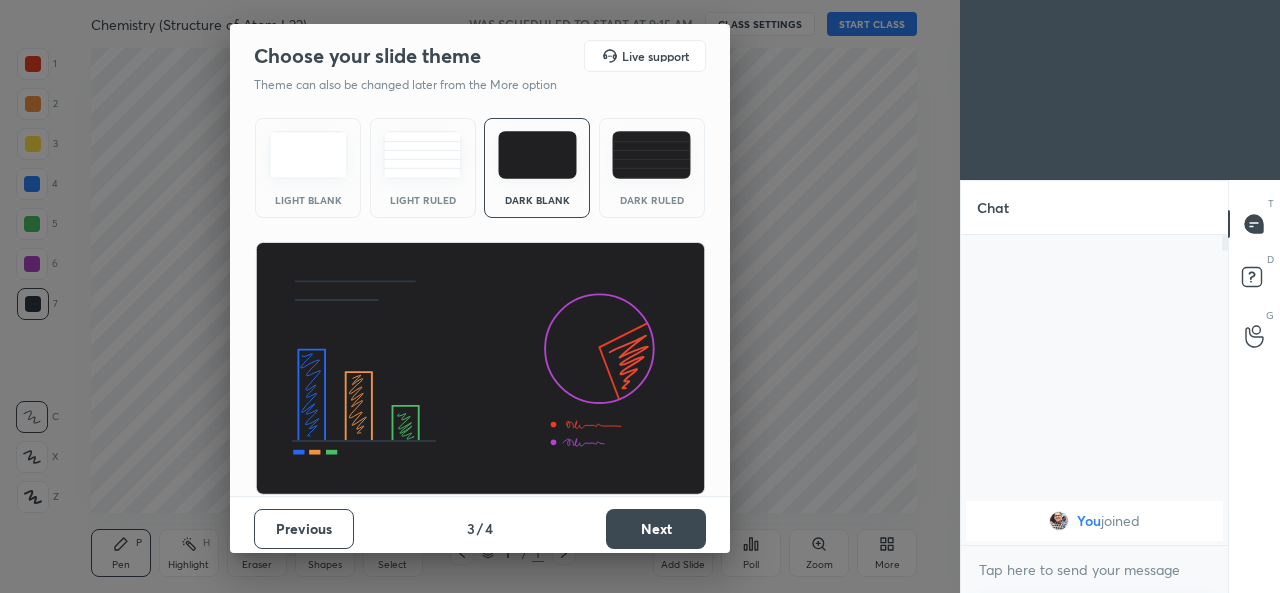 click on "Next" at bounding box center [656, 529] 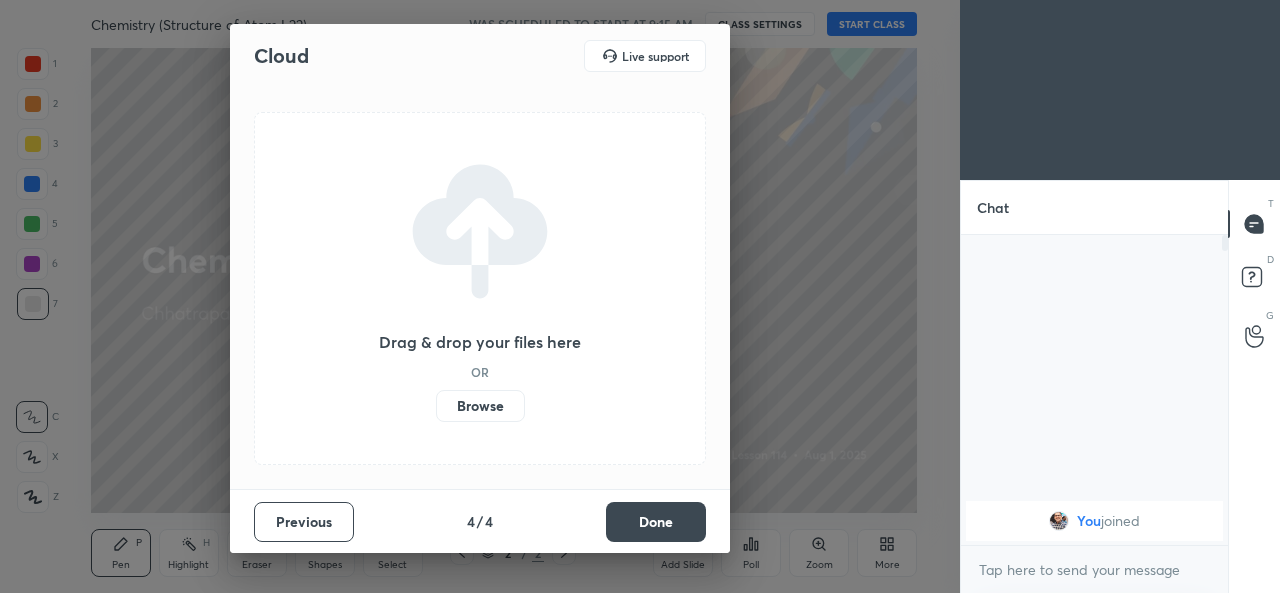 click on "Done" at bounding box center (656, 522) 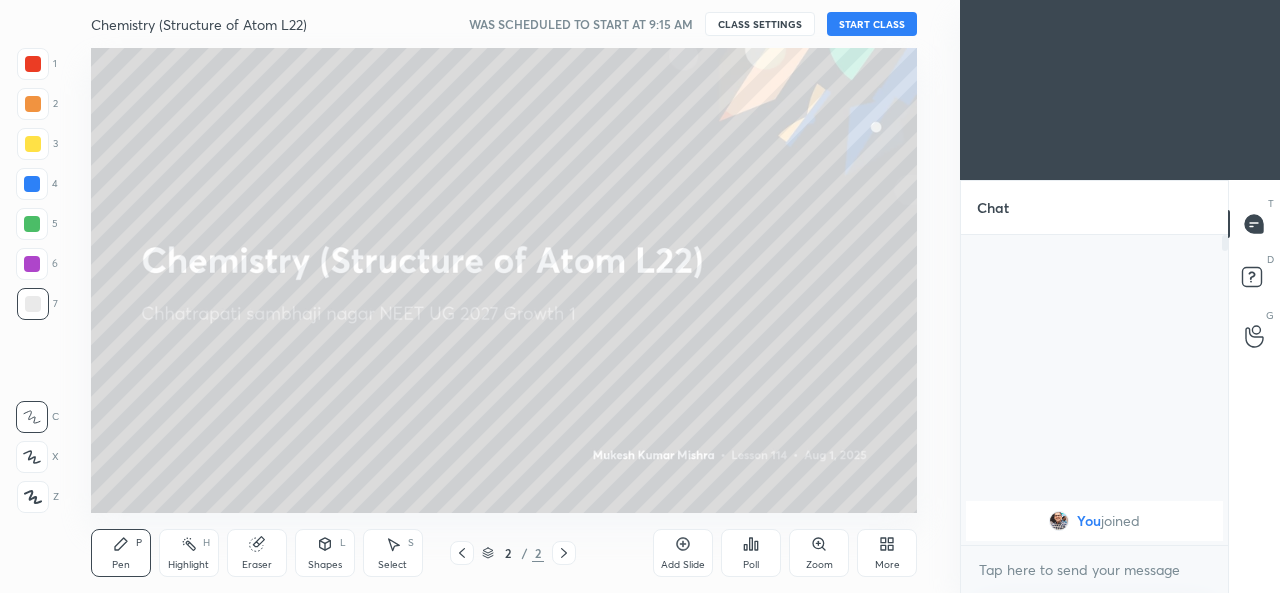 click on "More" at bounding box center (887, 565) 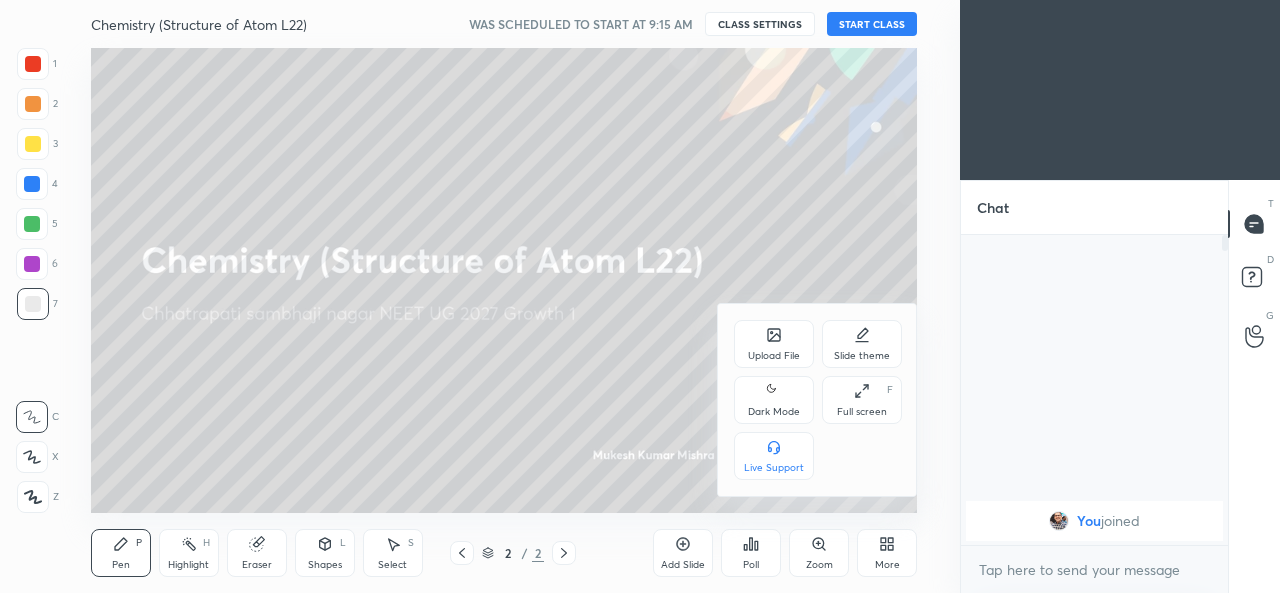 click on "Dark Mode" at bounding box center [774, 412] 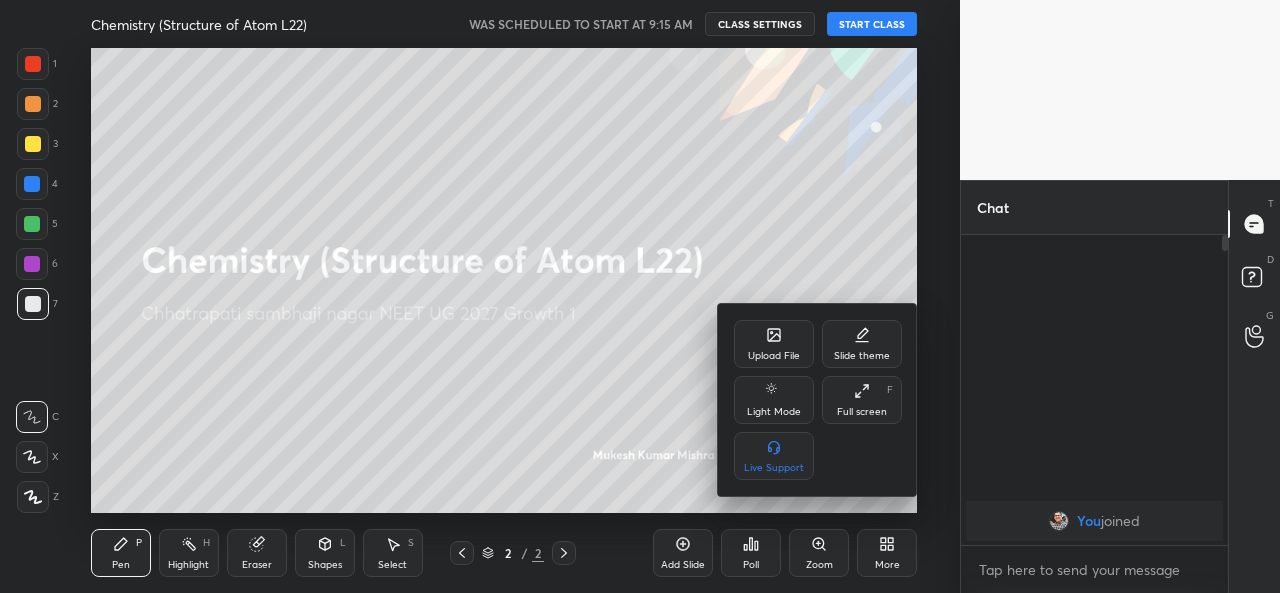 click on "Full screen F" at bounding box center (862, 400) 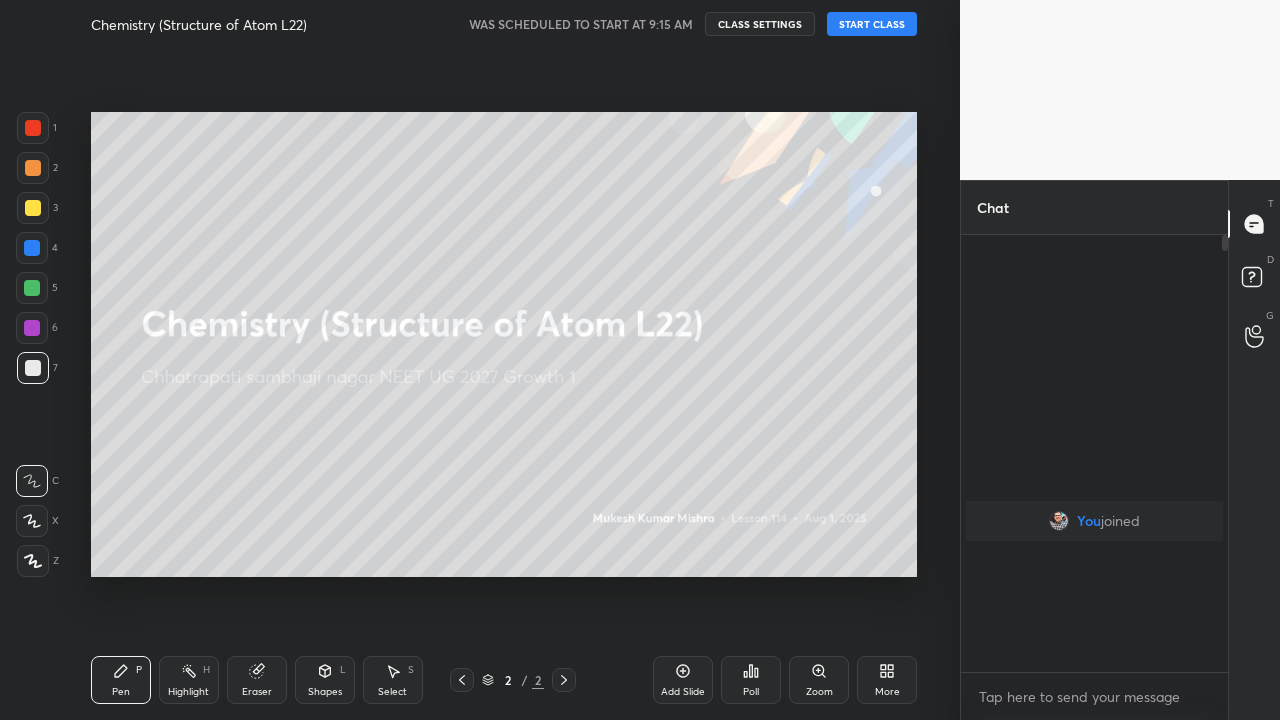 scroll, scrollTop: 99408, scrollLeft: 99120, axis: both 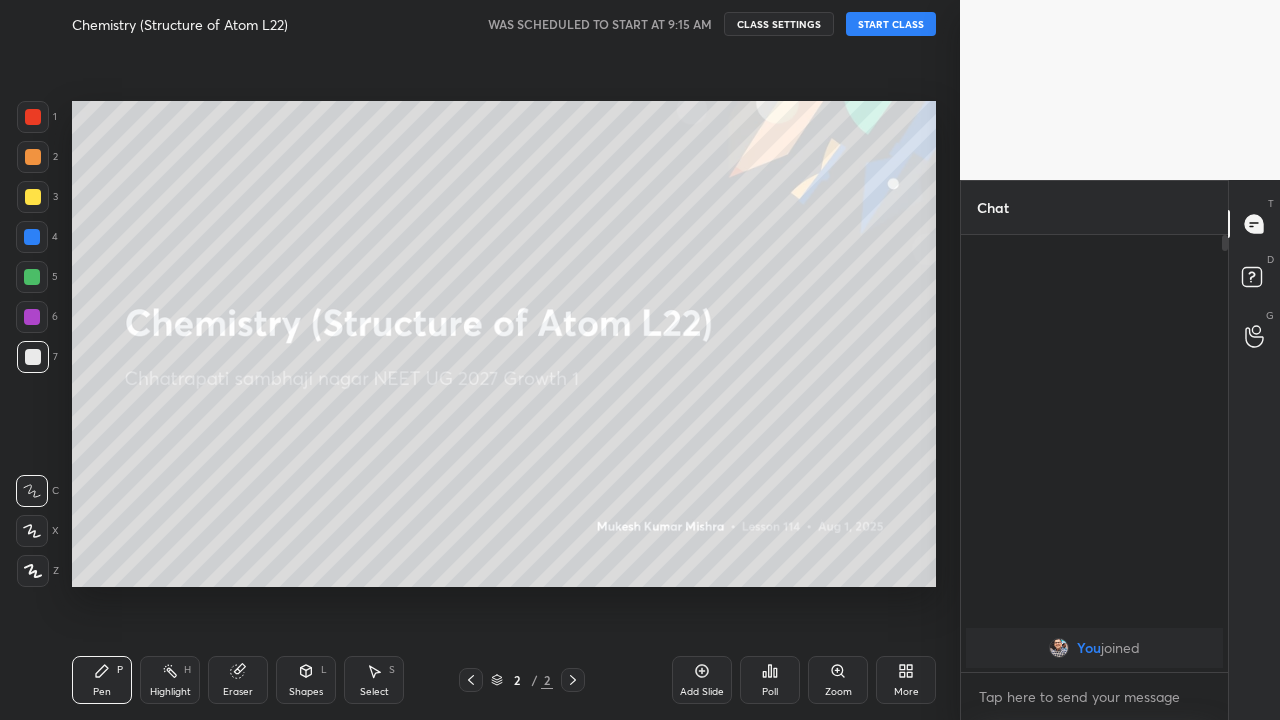 click on "Add Slide" at bounding box center (702, 692) 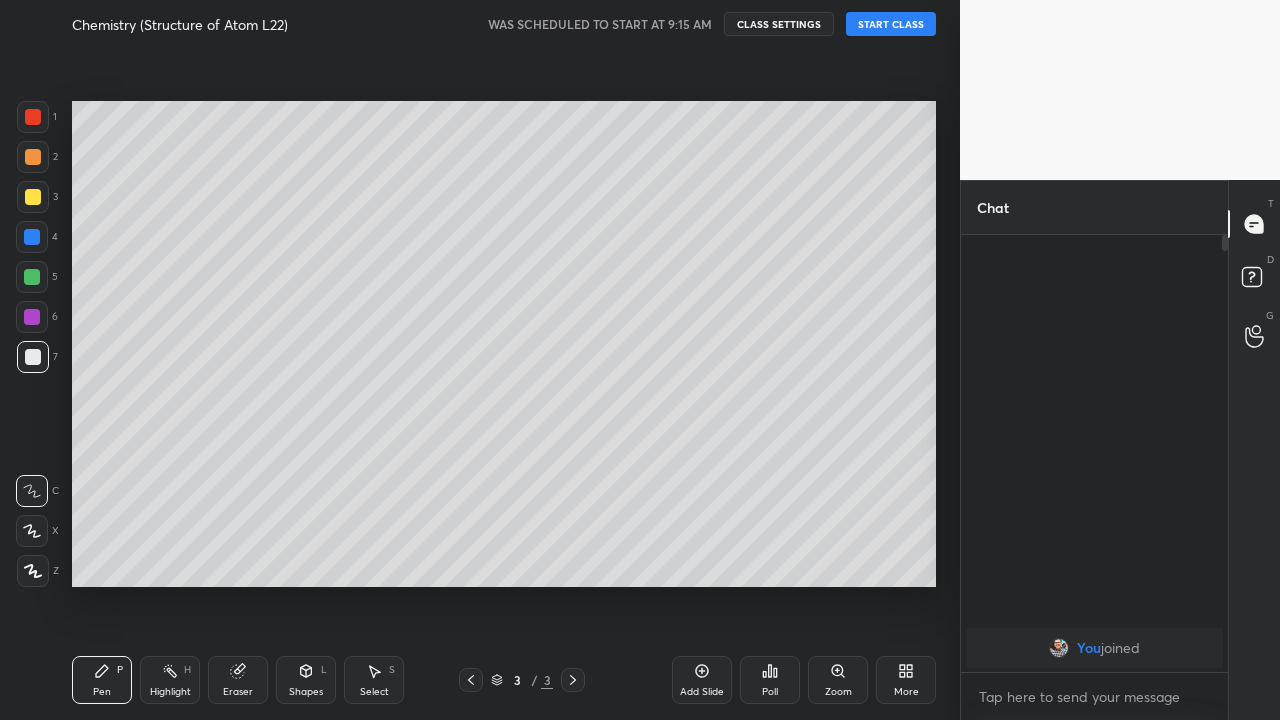 click on "START CLASS" at bounding box center [891, 24] 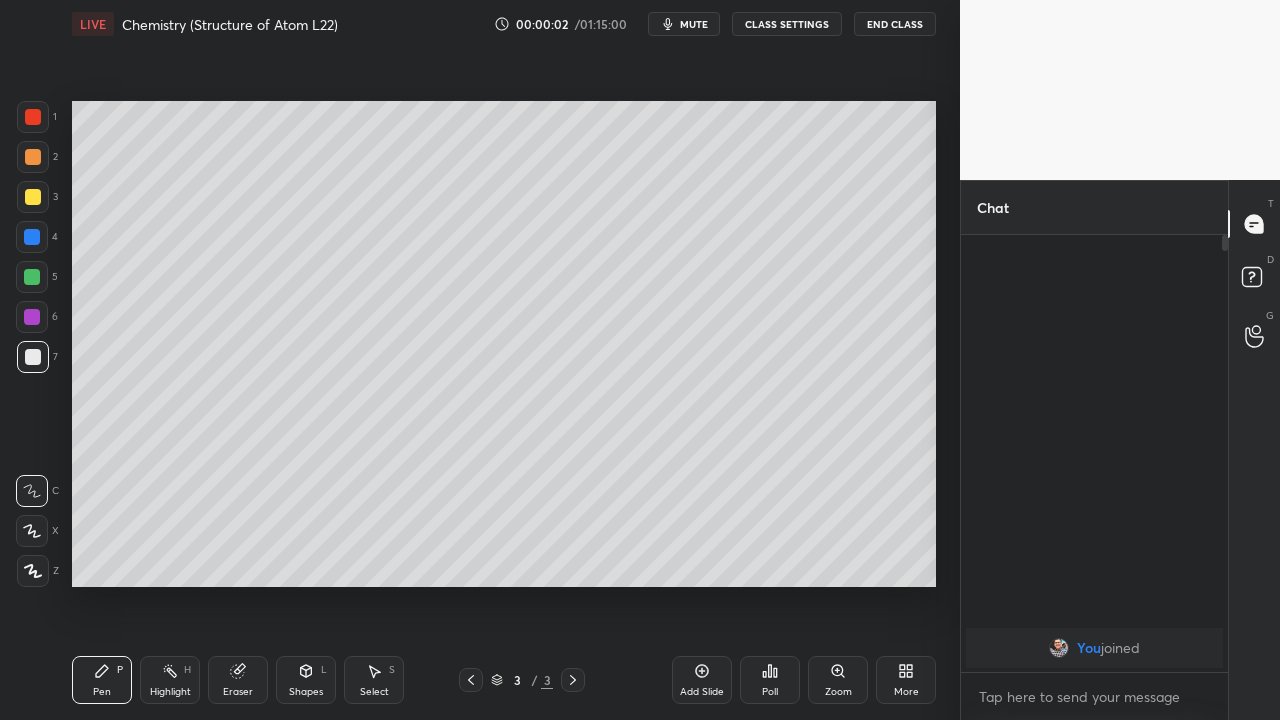 click at bounding box center [33, 197] 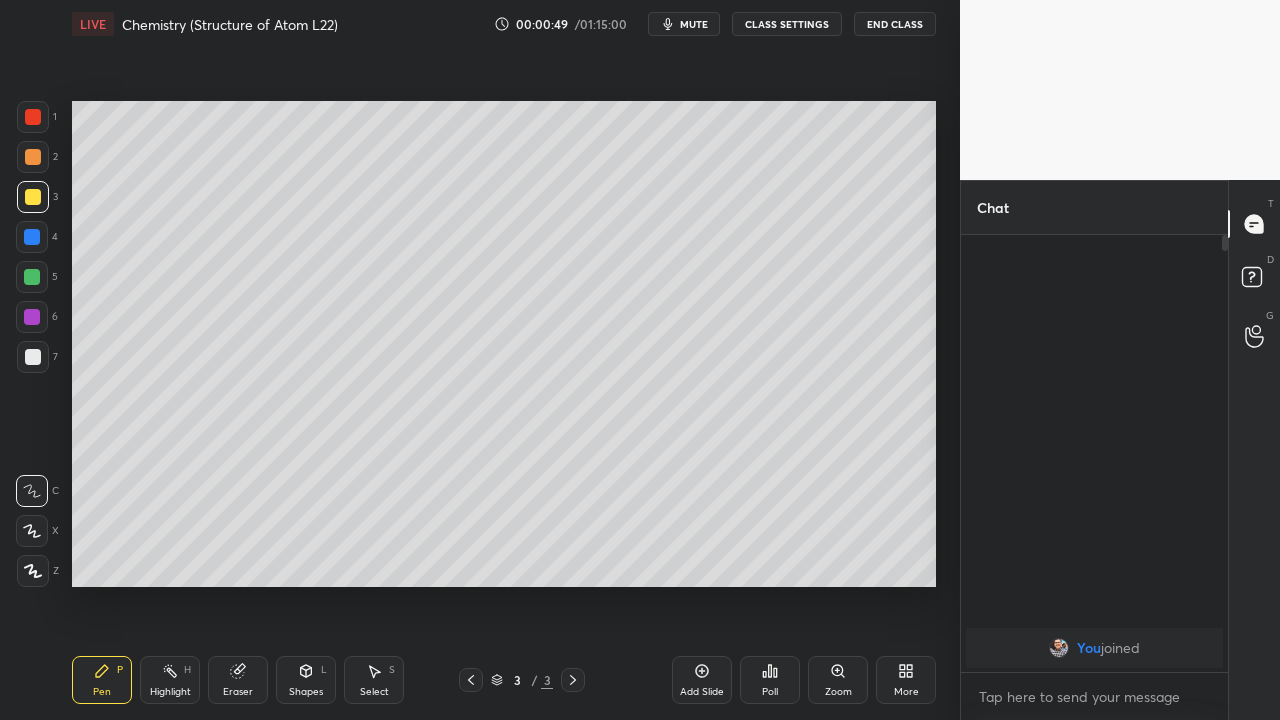 click 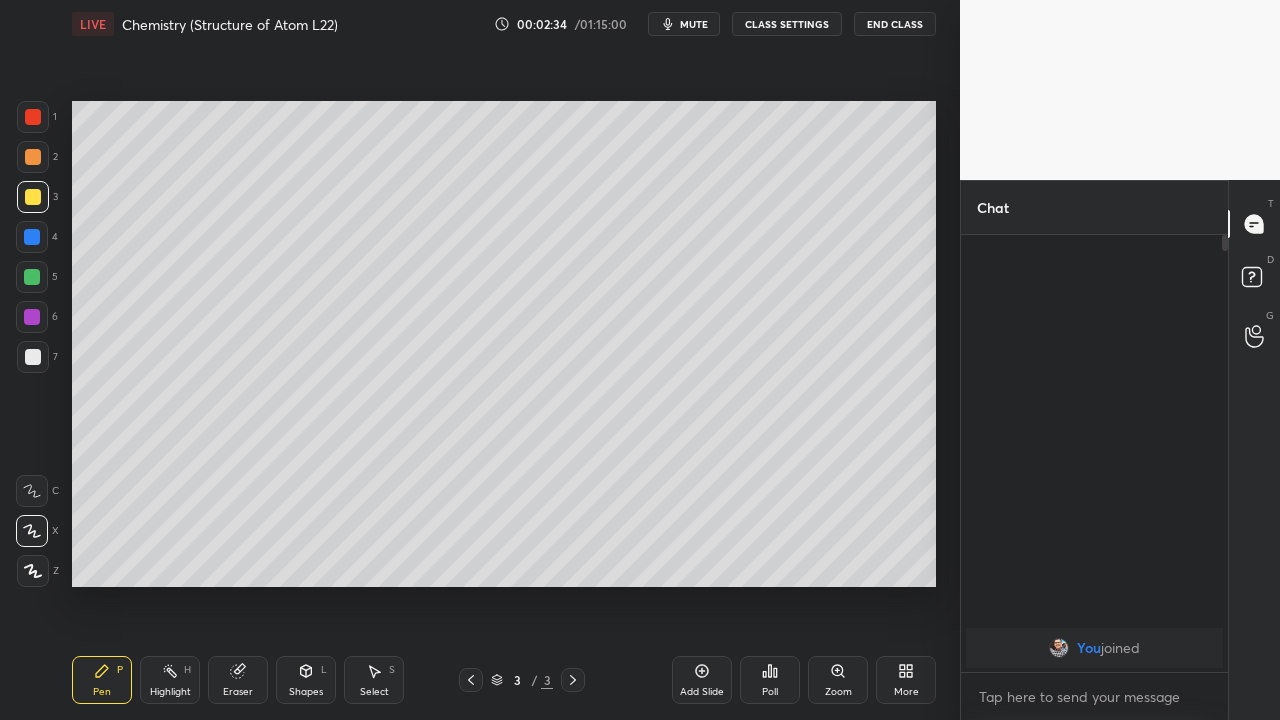 click on "Eraser" at bounding box center [238, 692] 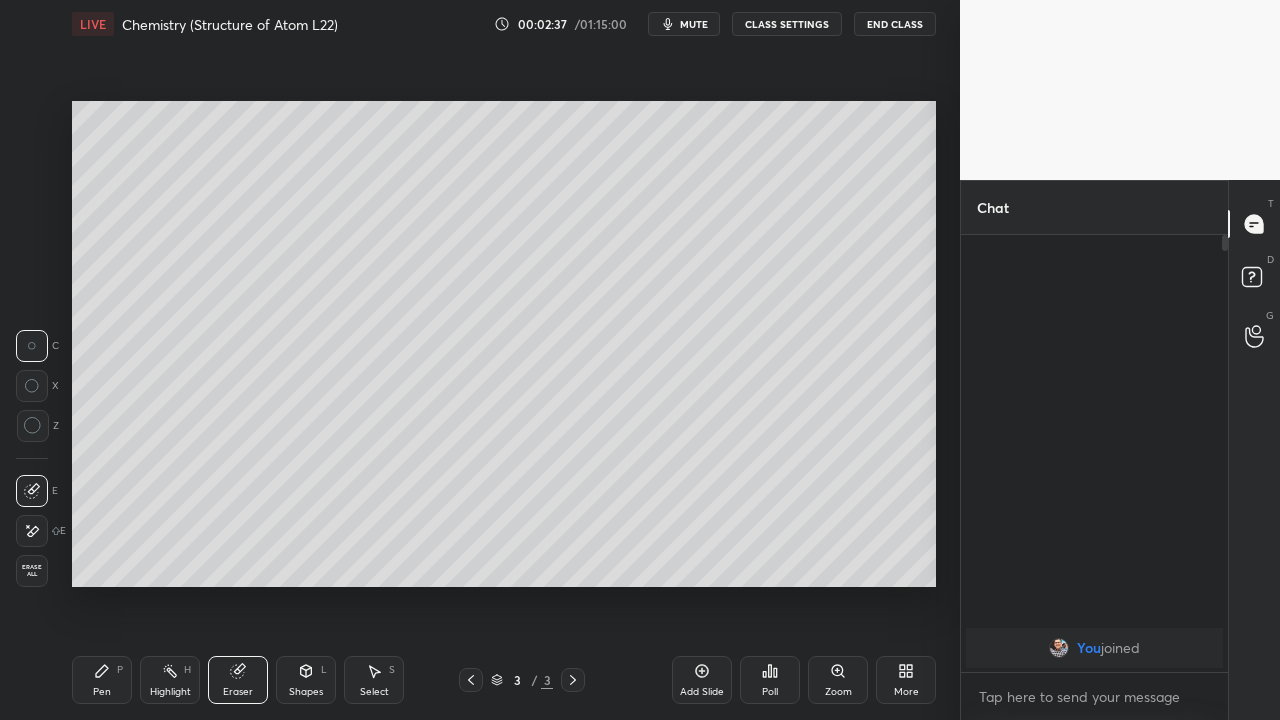 click on "Pen" at bounding box center [102, 692] 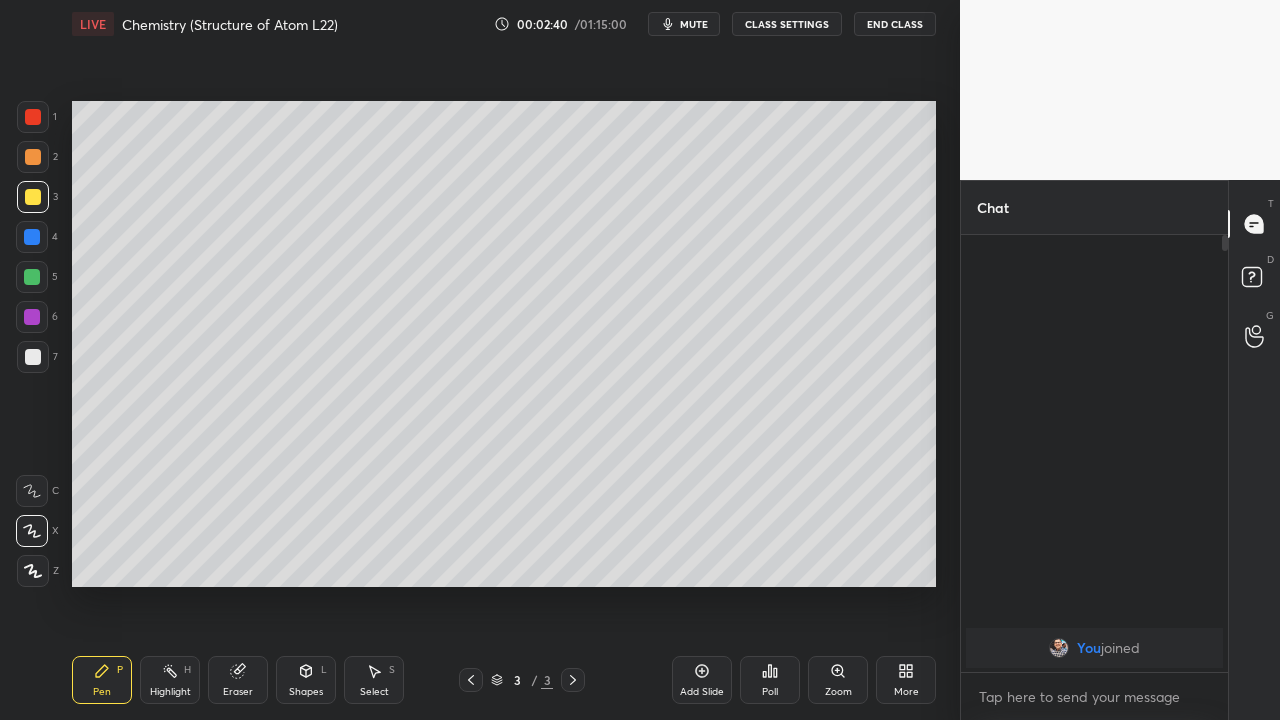 click on "Eraser" at bounding box center (238, 692) 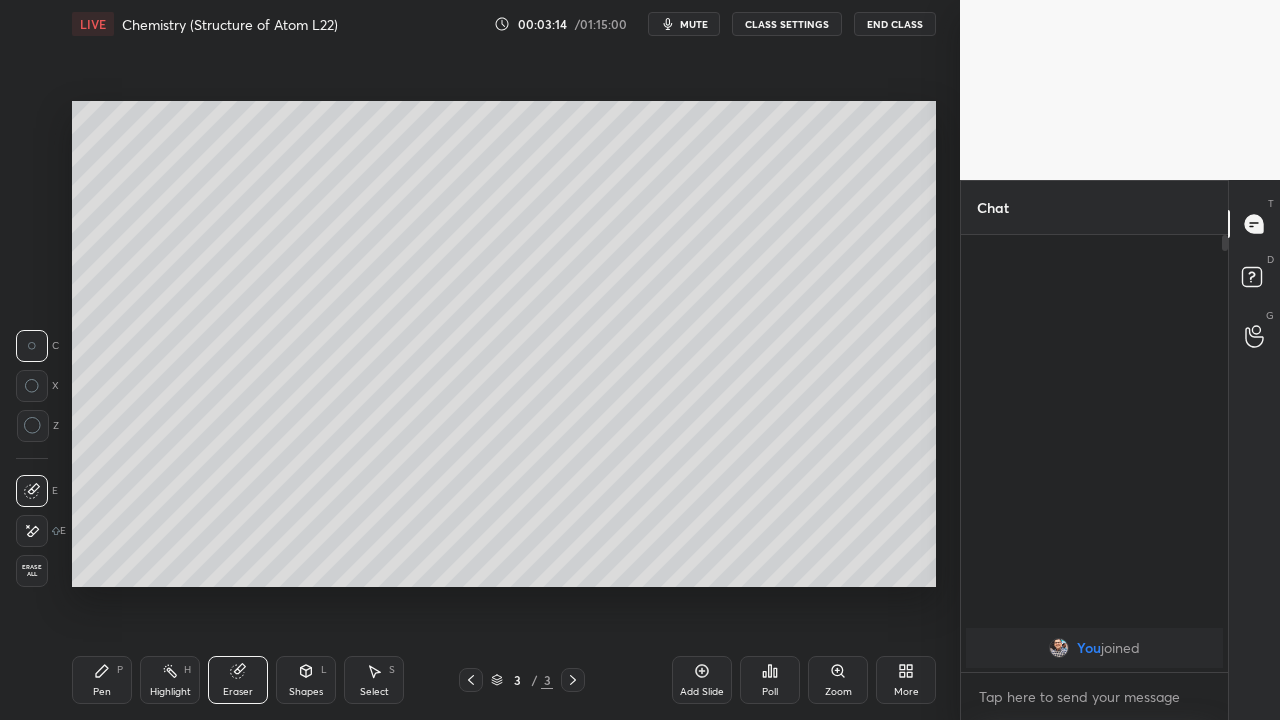 click on "Pen" at bounding box center [102, 692] 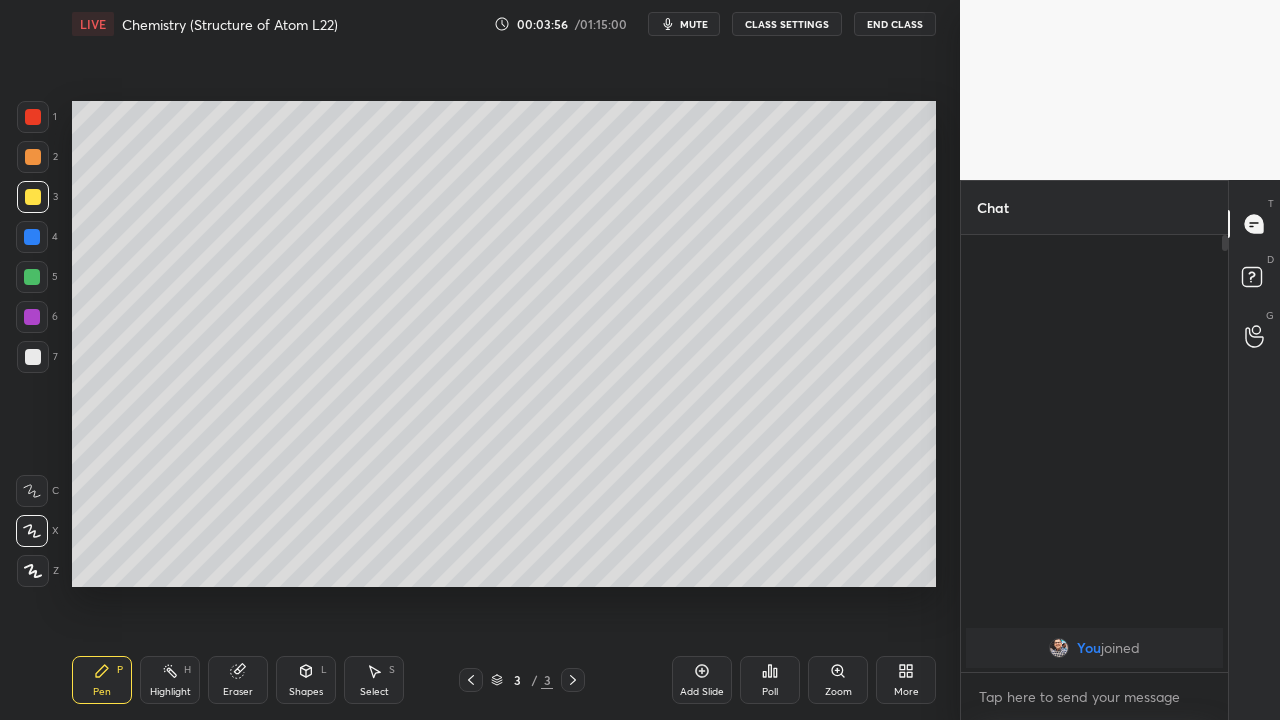 click at bounding box center [33, 357] 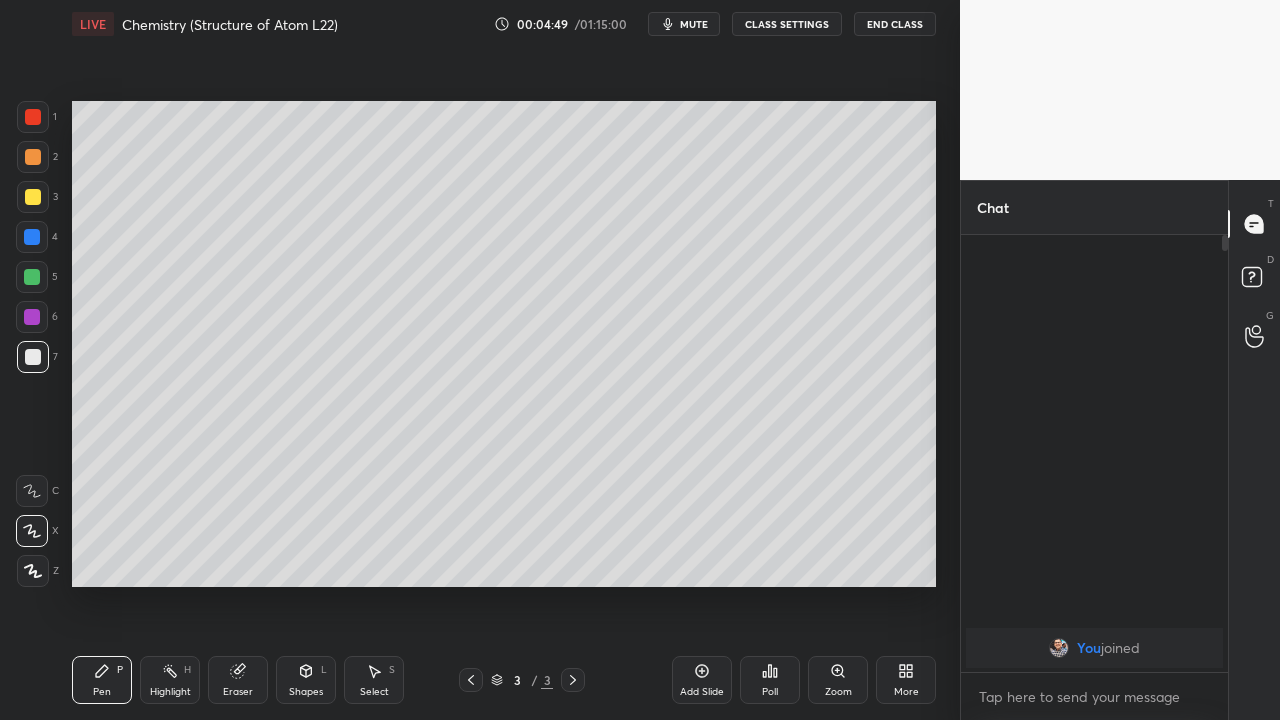 click at bounding box center (32, 277) 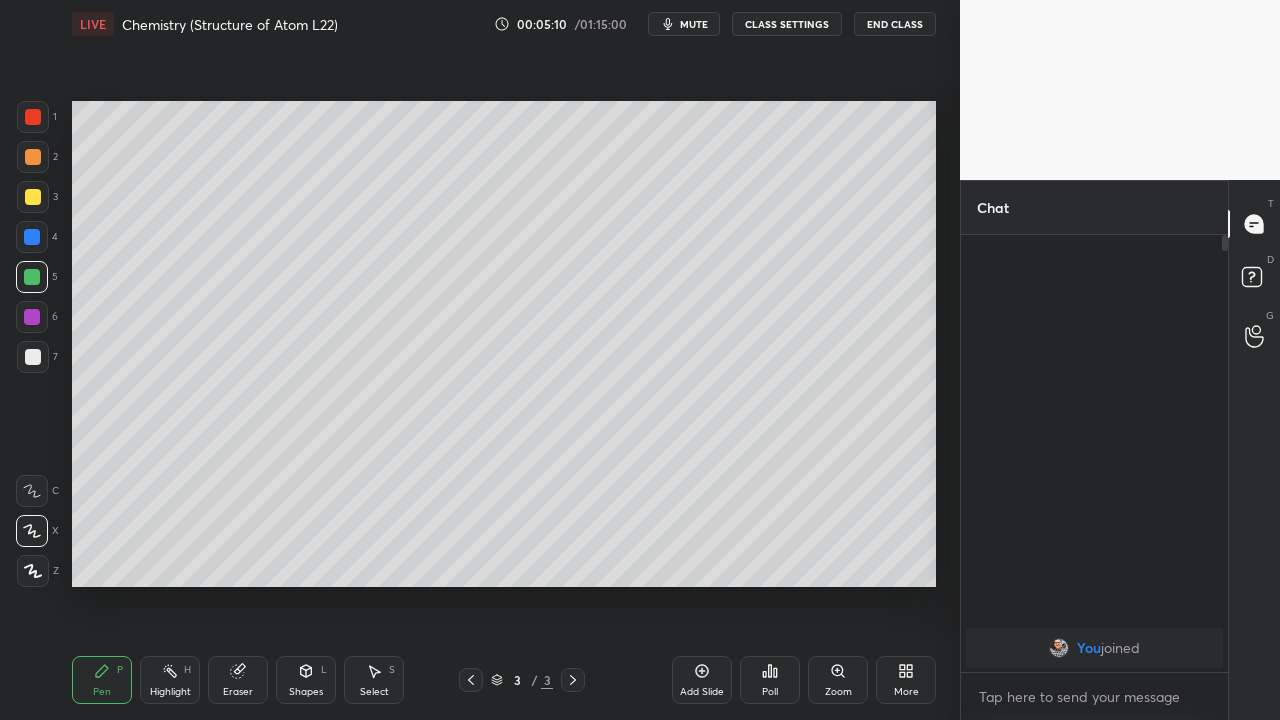 click at bounding box center [33, 357] 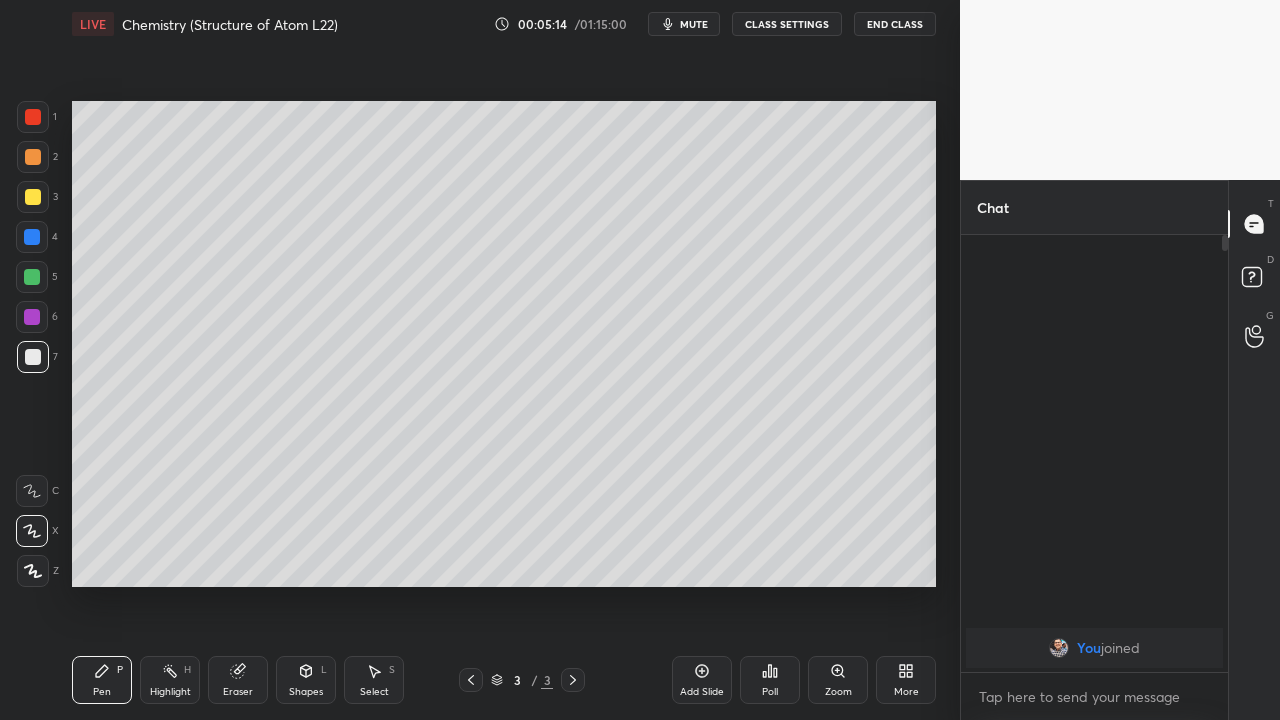 click at bounding box center (32, 277) 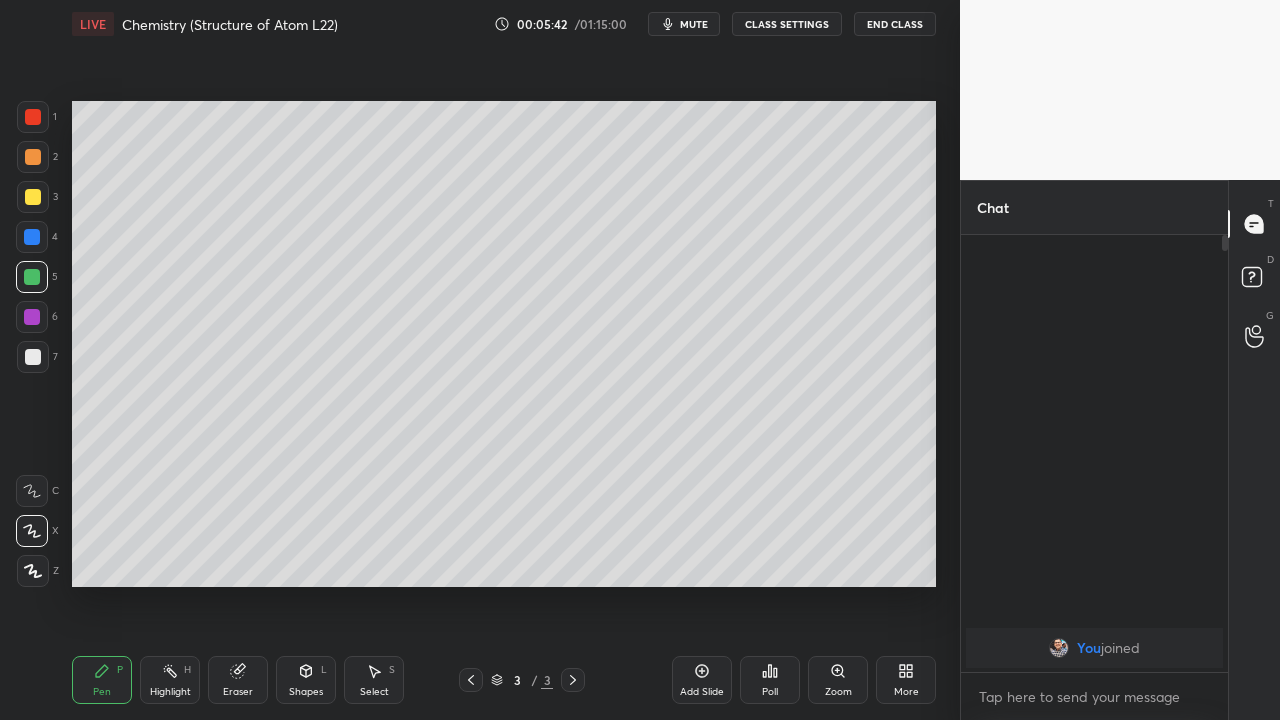 click on "Add Slide" at bounding box center [702, 692] 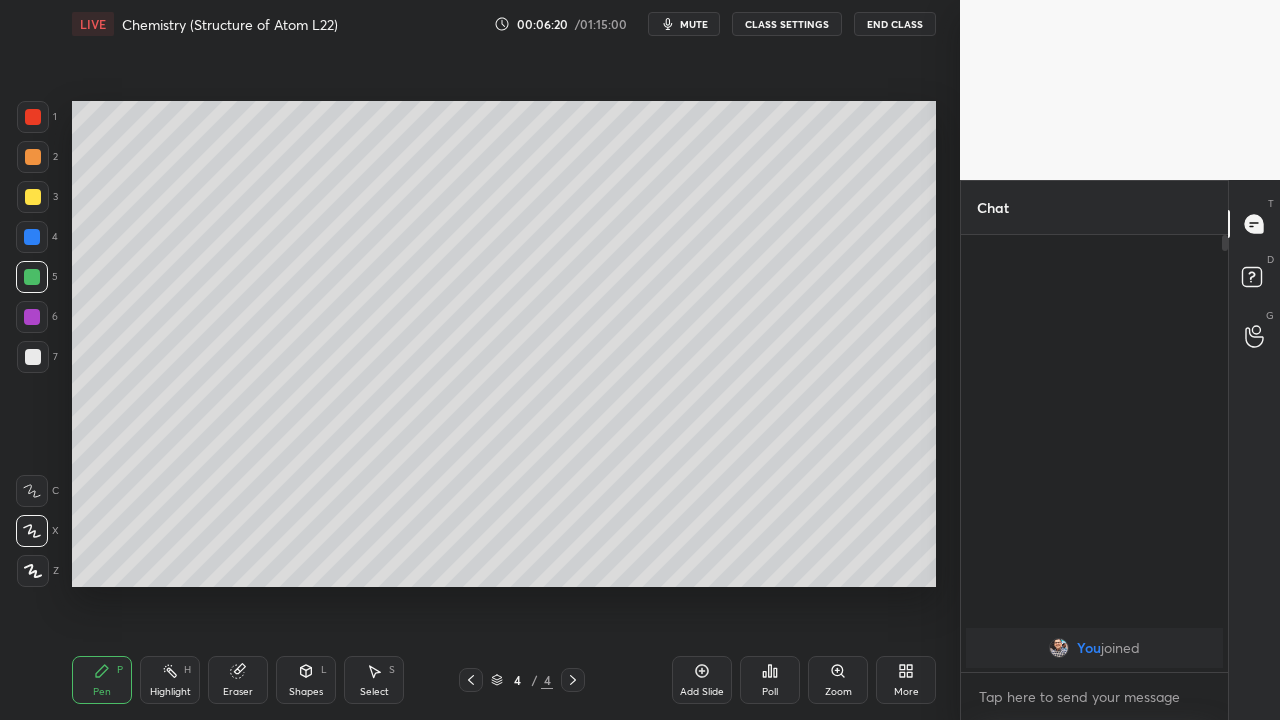 click at bounding box center [33, 197] 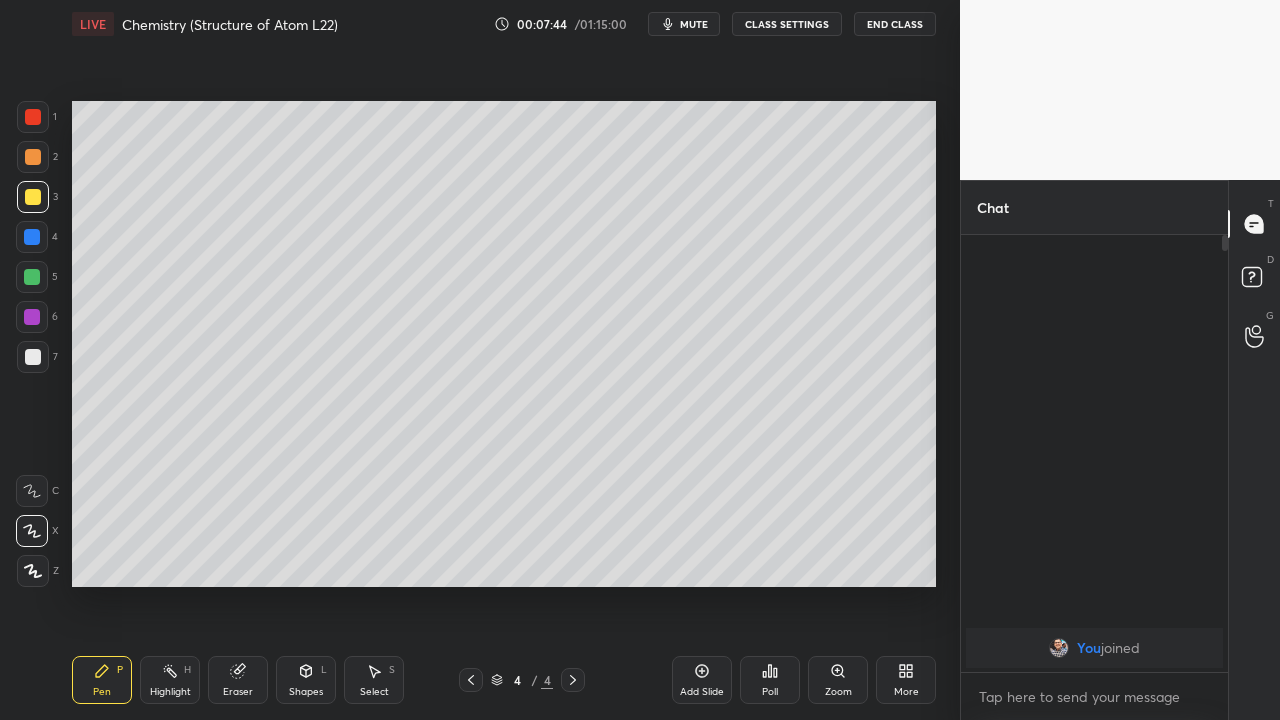 click on "Eraser" at bounding box center (238, 680) 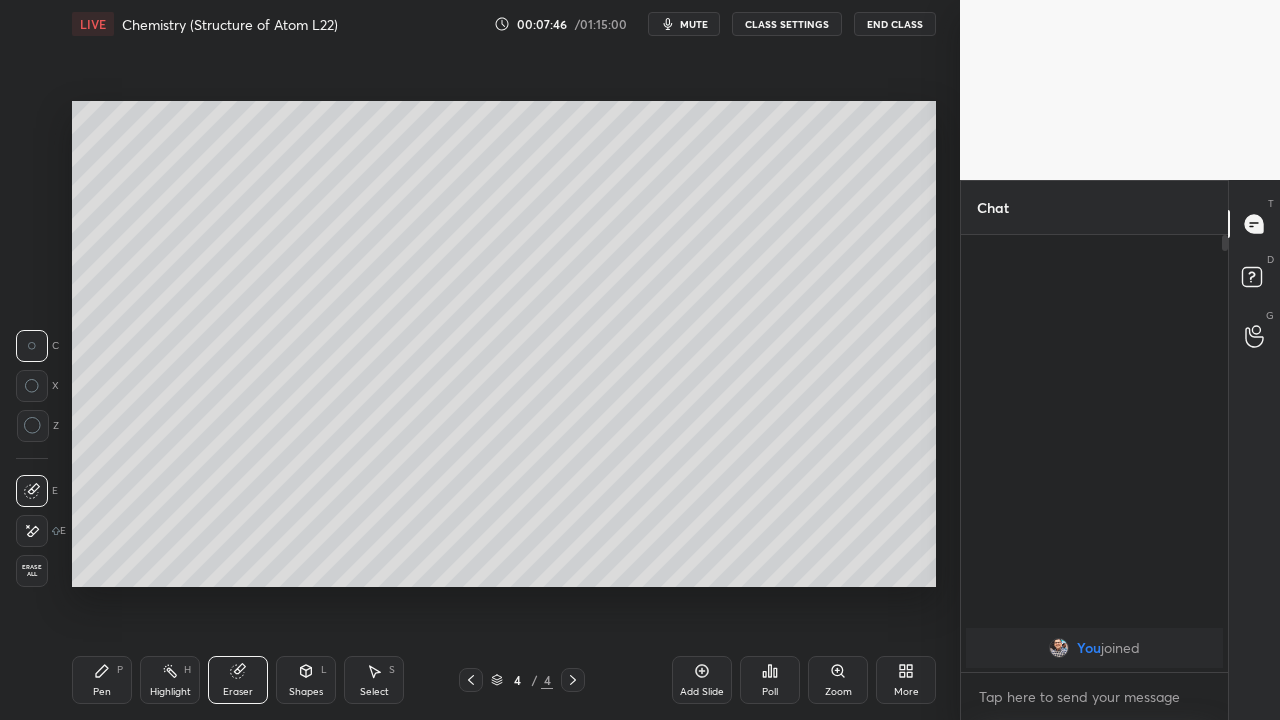 click on "Pen P" at bounding box center [102, 680] 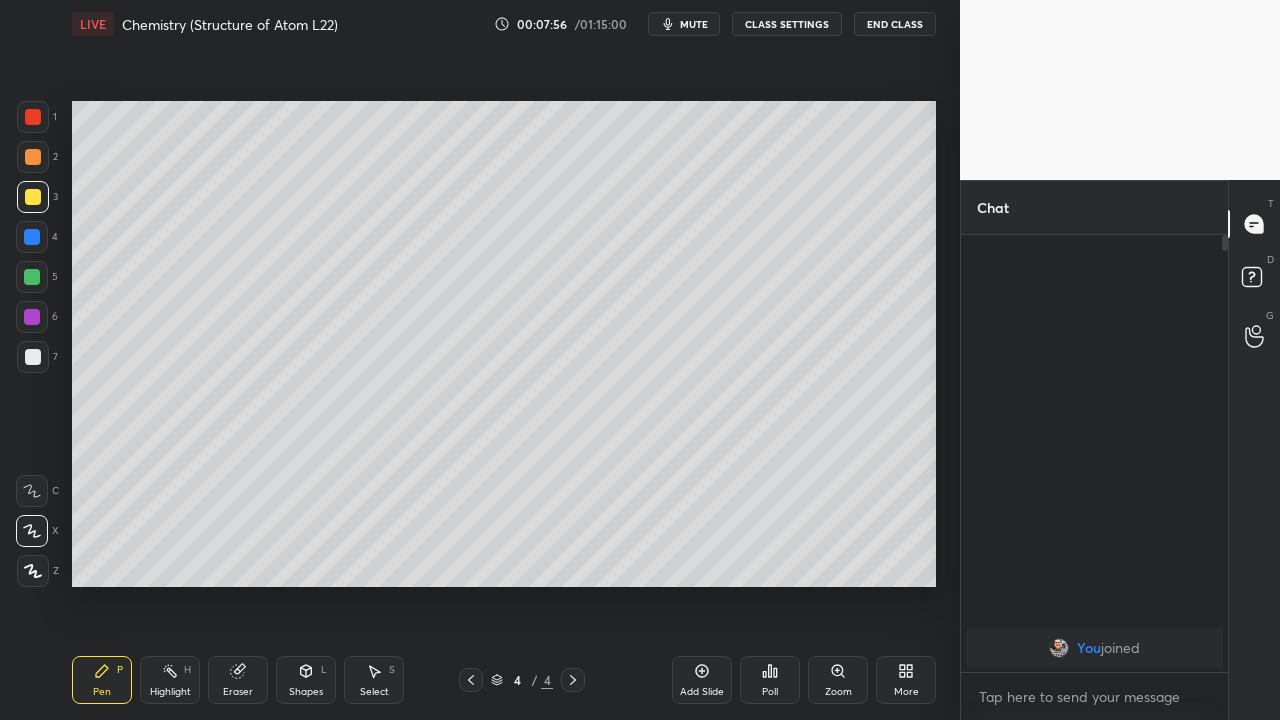 click at bounding box center [33, 357] 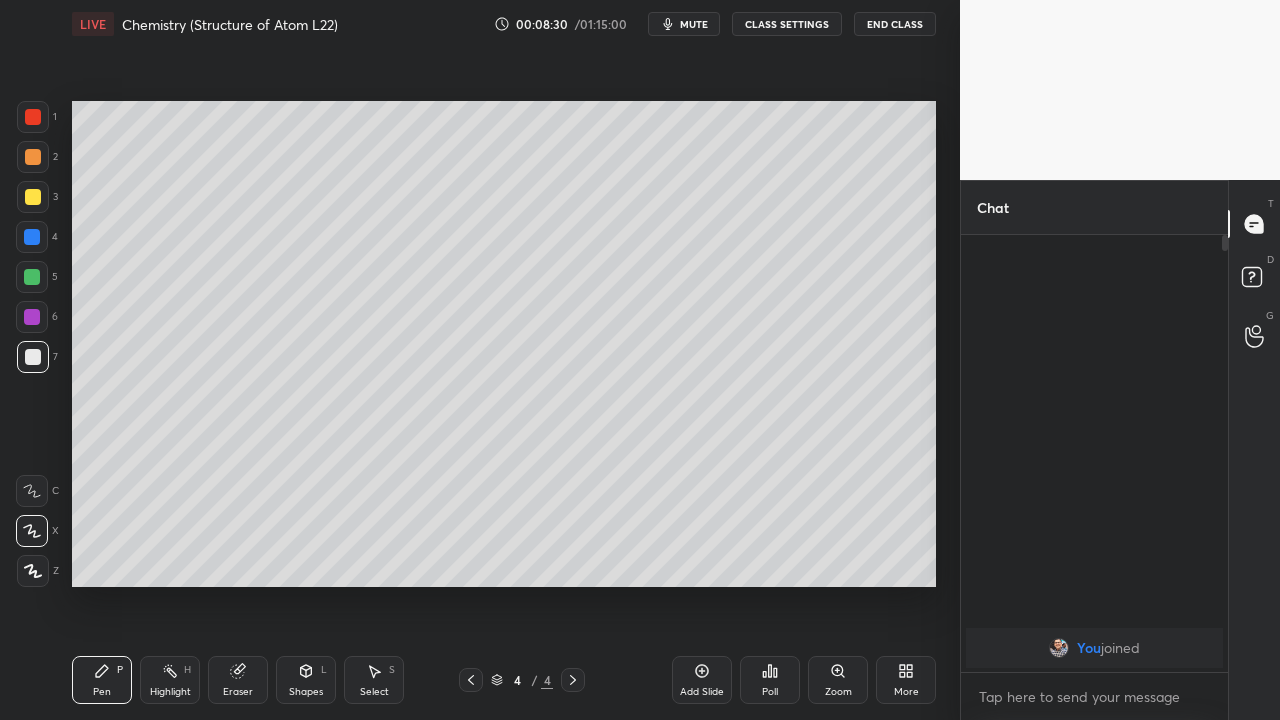 click 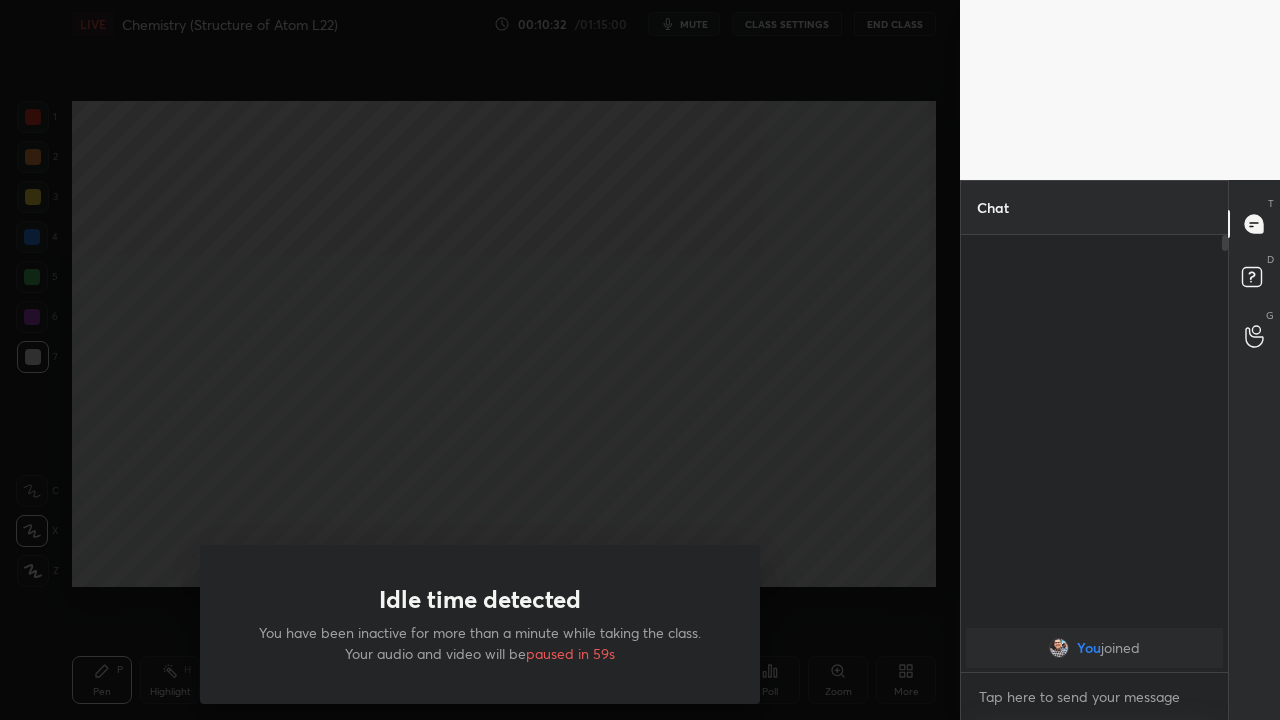 click on "Idle time detected You have been inactive for more than a minute while taking the class. Your audio and video will be  paused in 59s" at bounding box center [480, 360] 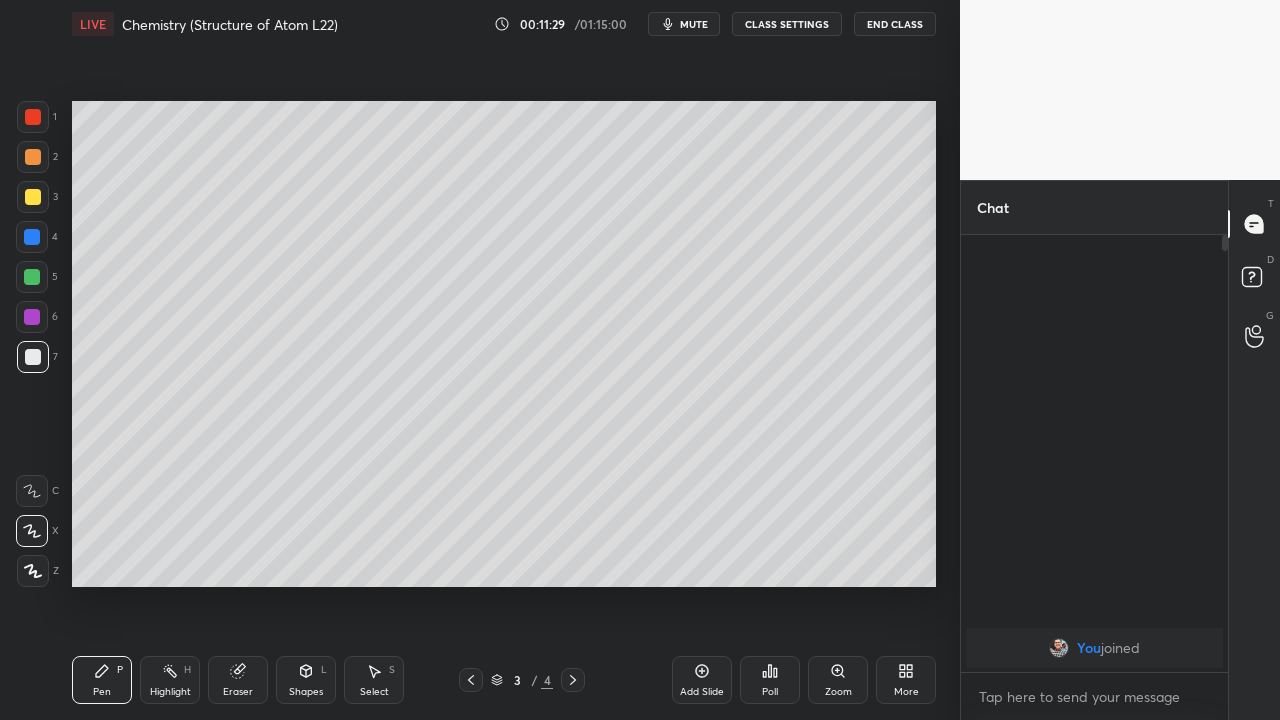 click 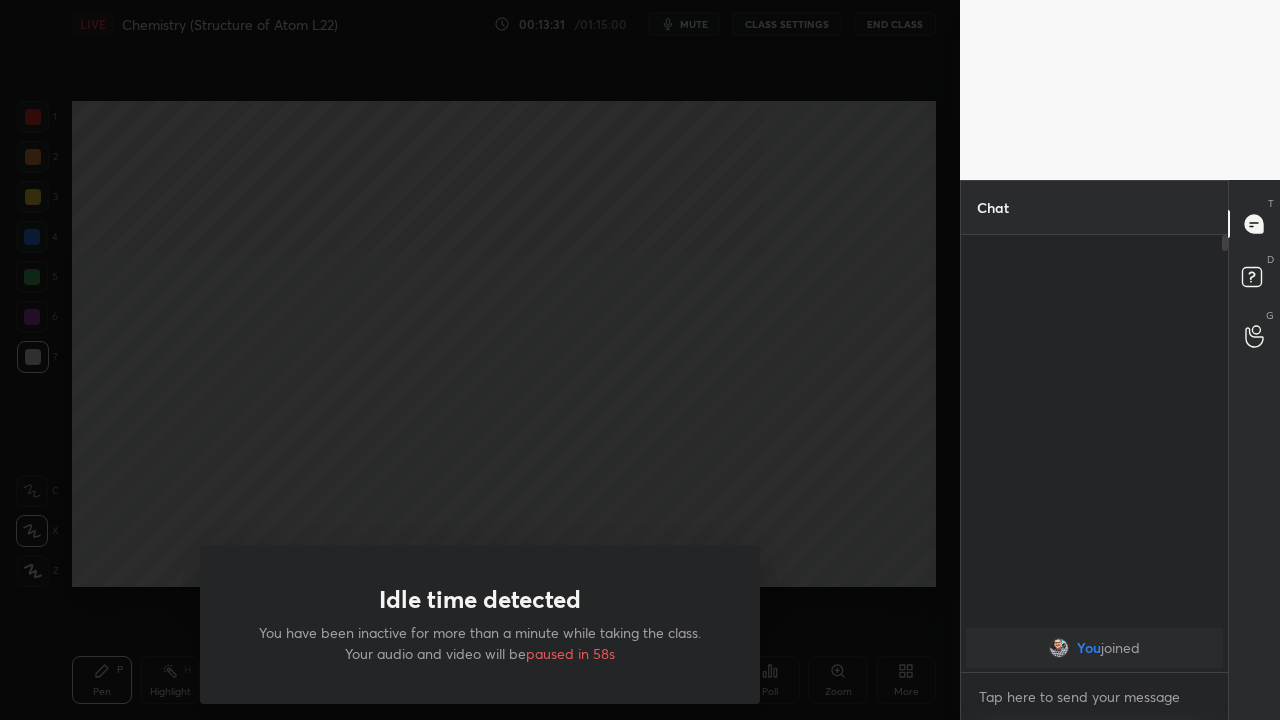 click on "Idle time detected You have been inactive for more than a minute while taking the class. Your audio and video will be  paused in 58s" at bounding box center (480, 360) 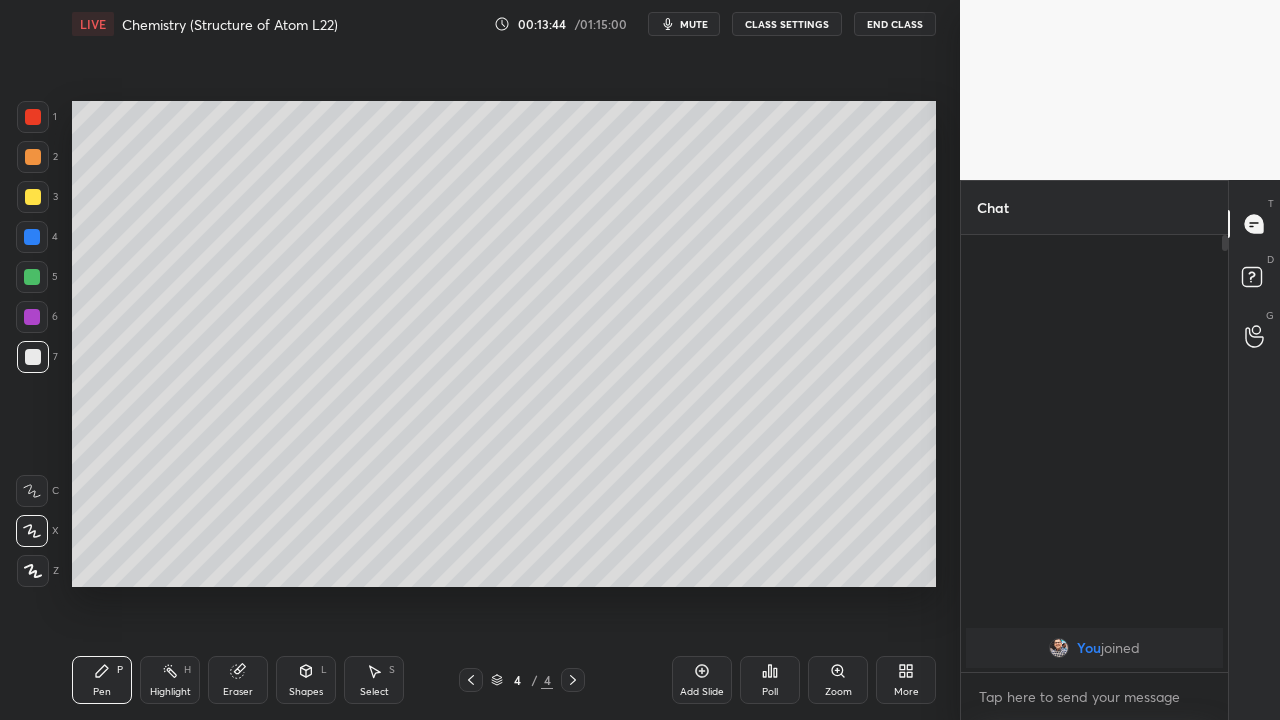 click on "Add Slide" at bounding box center (702, 680) 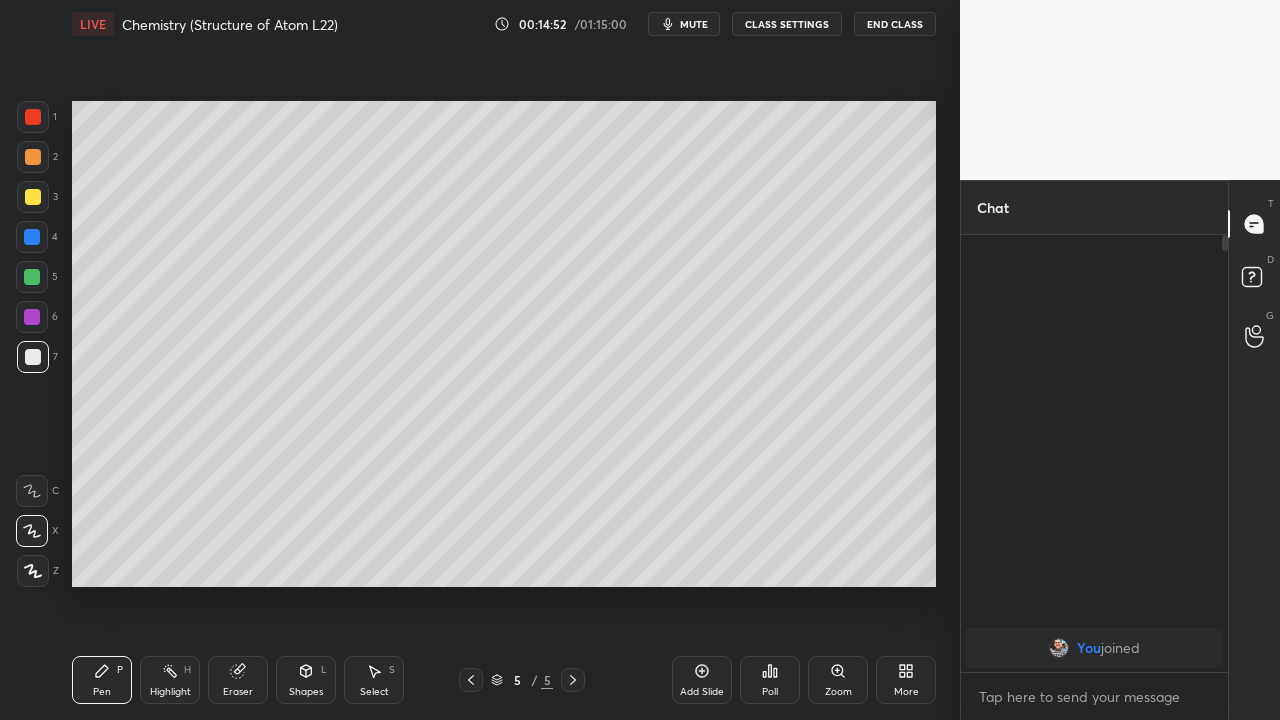 click on "Pen P" at bounding box center (102, 680) 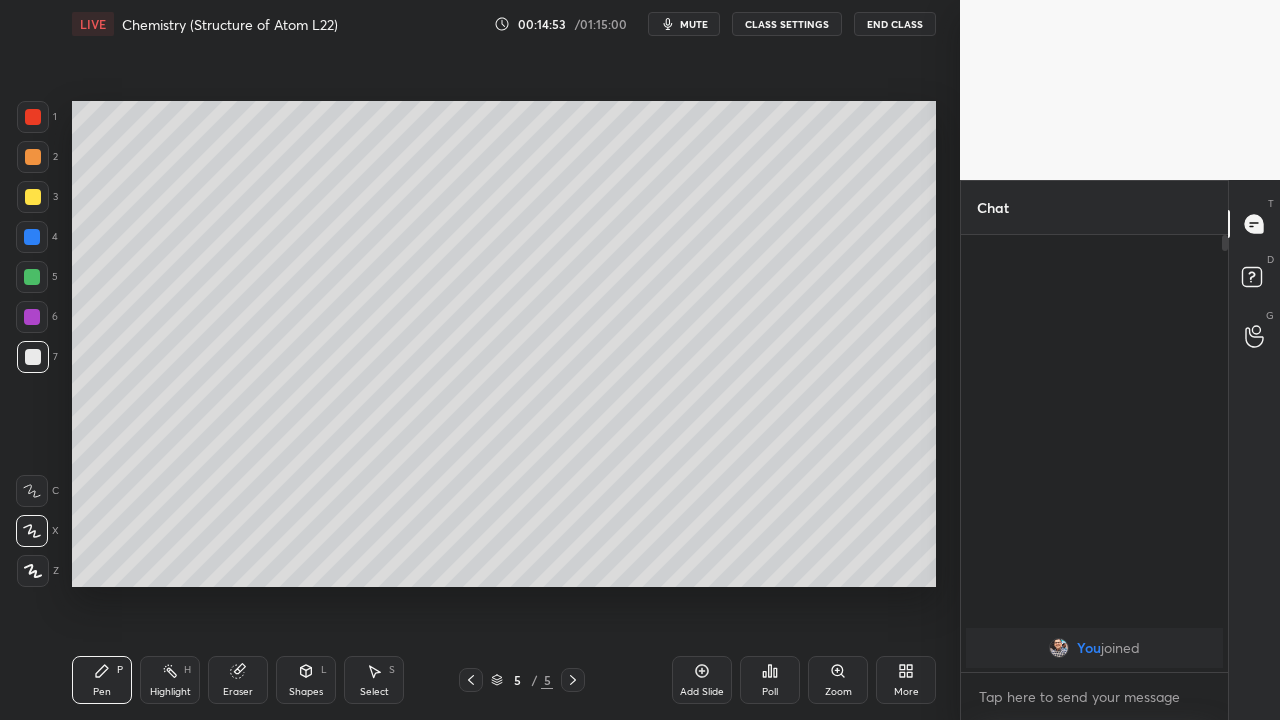 click on "Eraser" at bounding box center [238, 680] 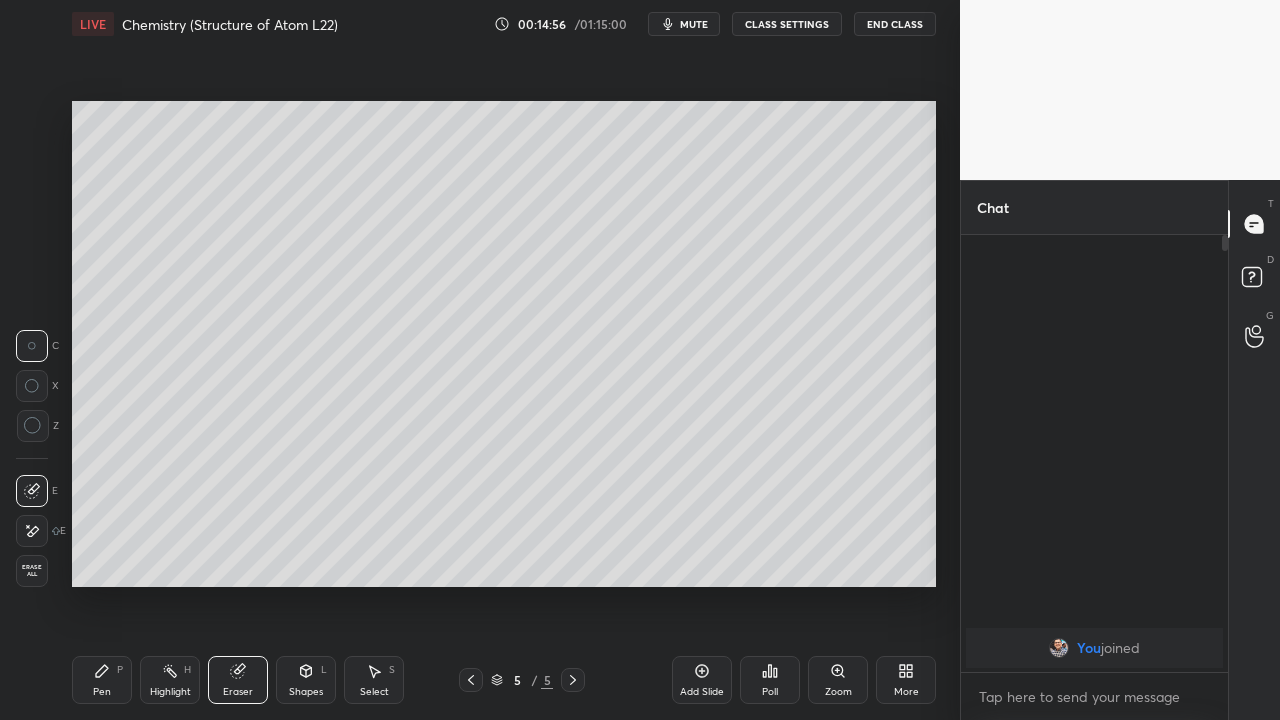 click on "Pen P" at bounding box center [102, 680] 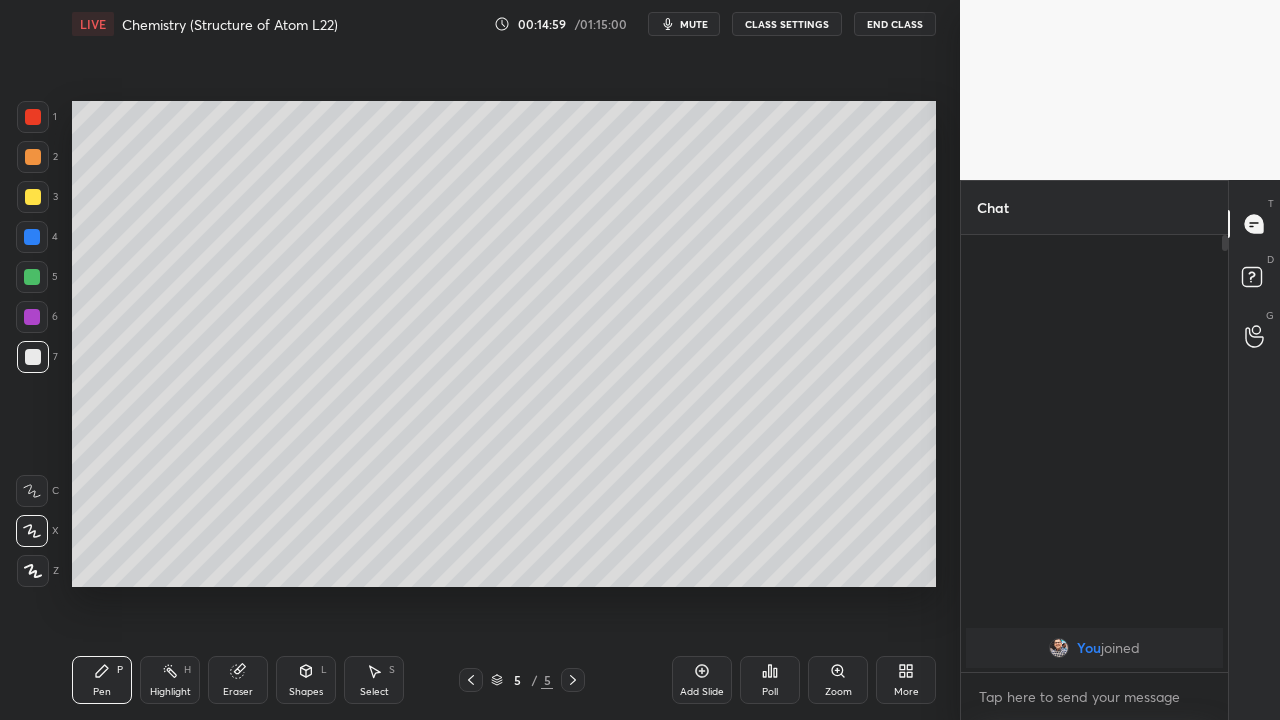 click at bounding box center [33, 197] 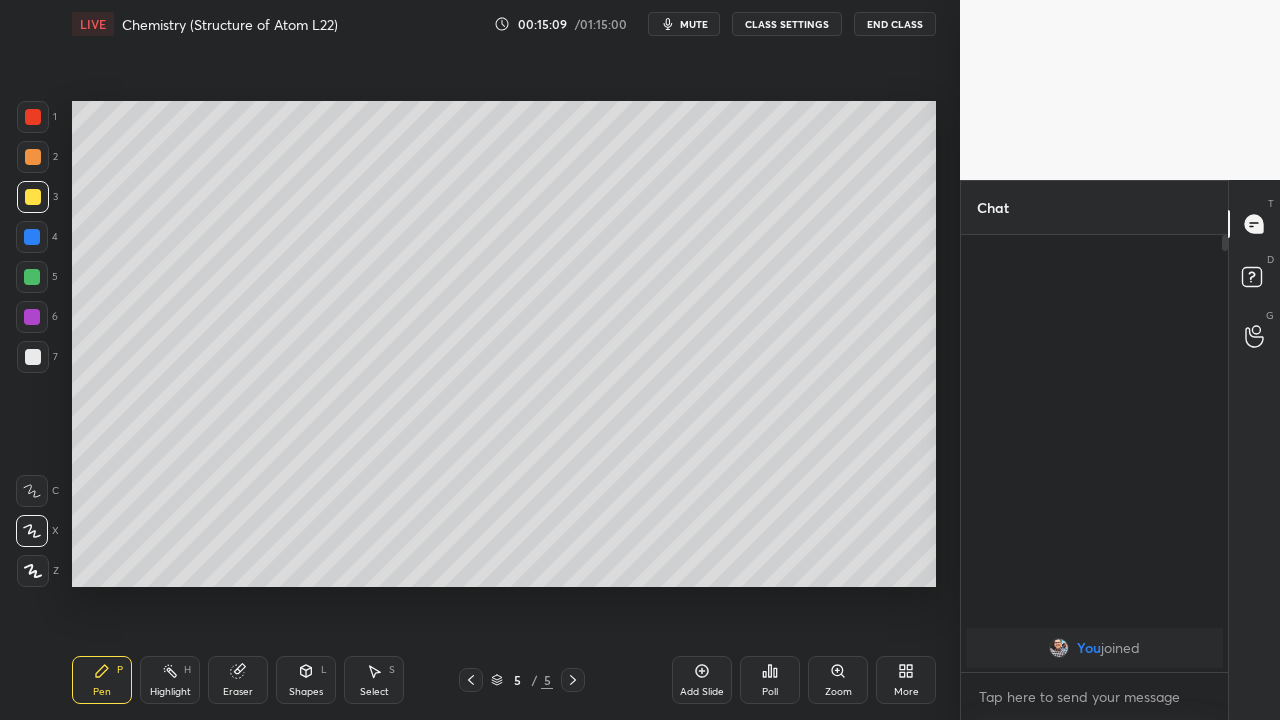 click on "Eraser" at bounding box center (238, 680) 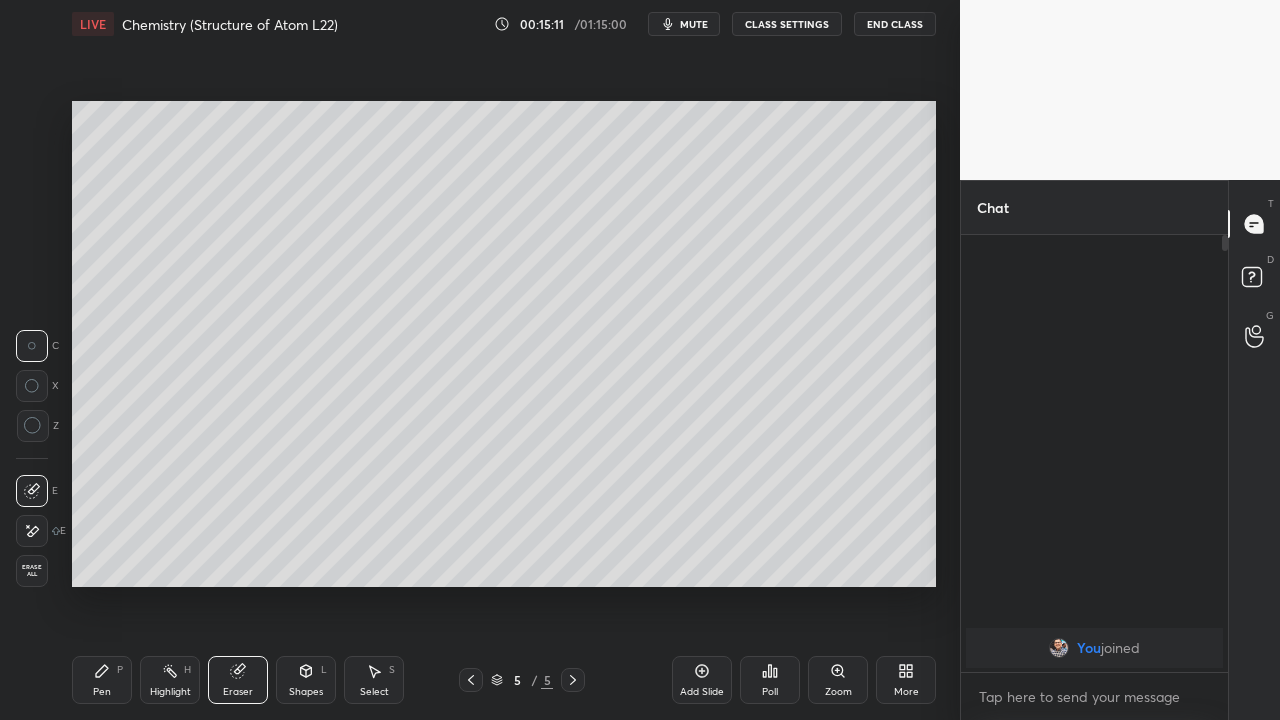 click on "Pen P" at bounding box center [102, 680] 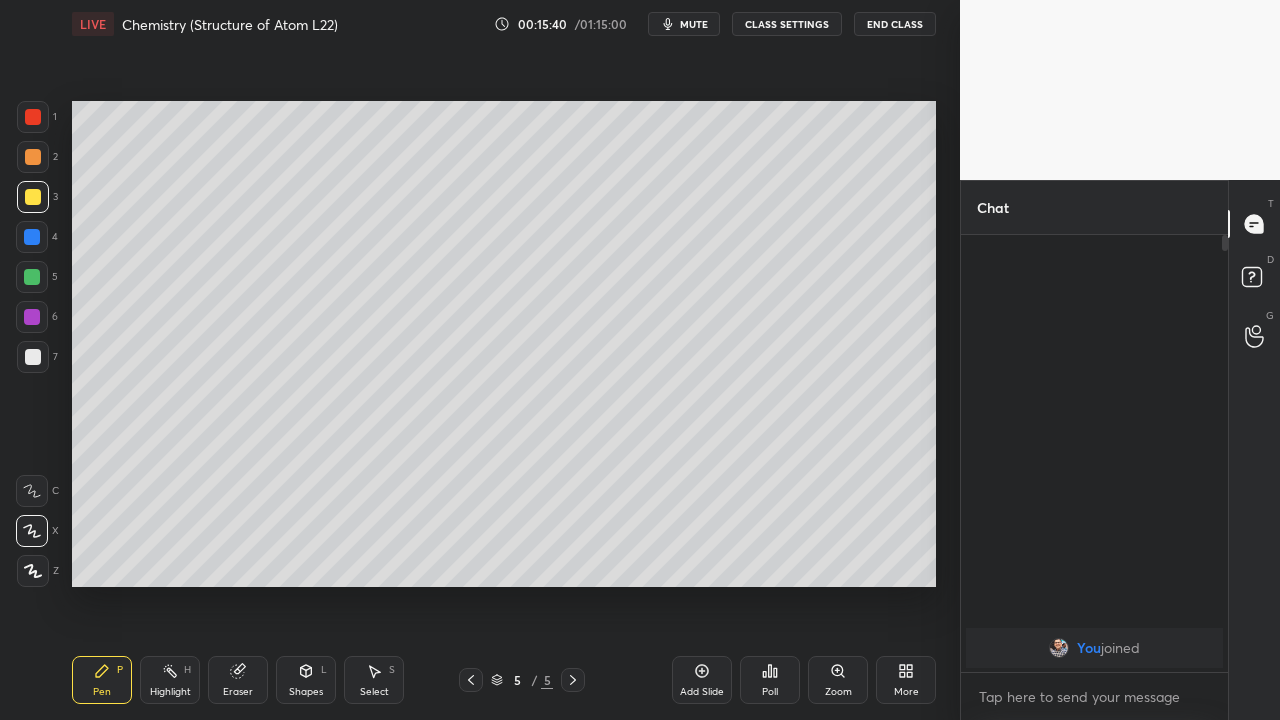 click on "Eraser" at bounding box center (238, 692) 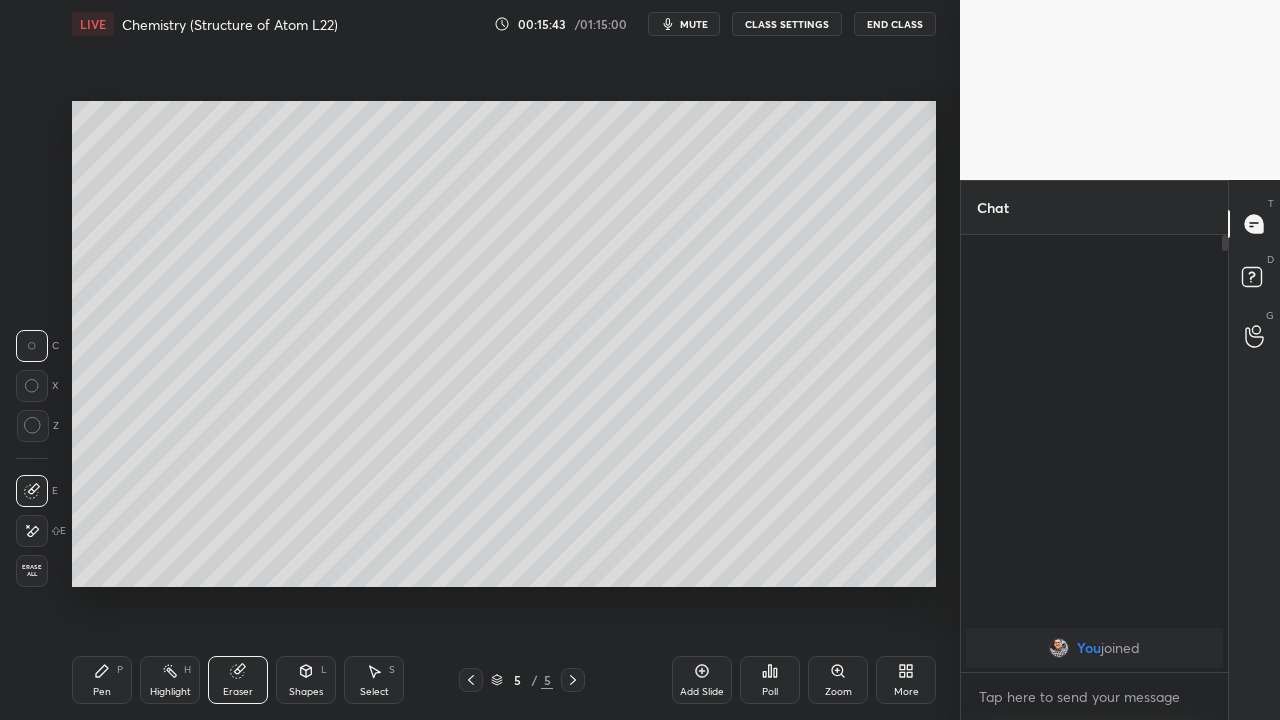 click on "Pen P" at bounding box center [102, 680] 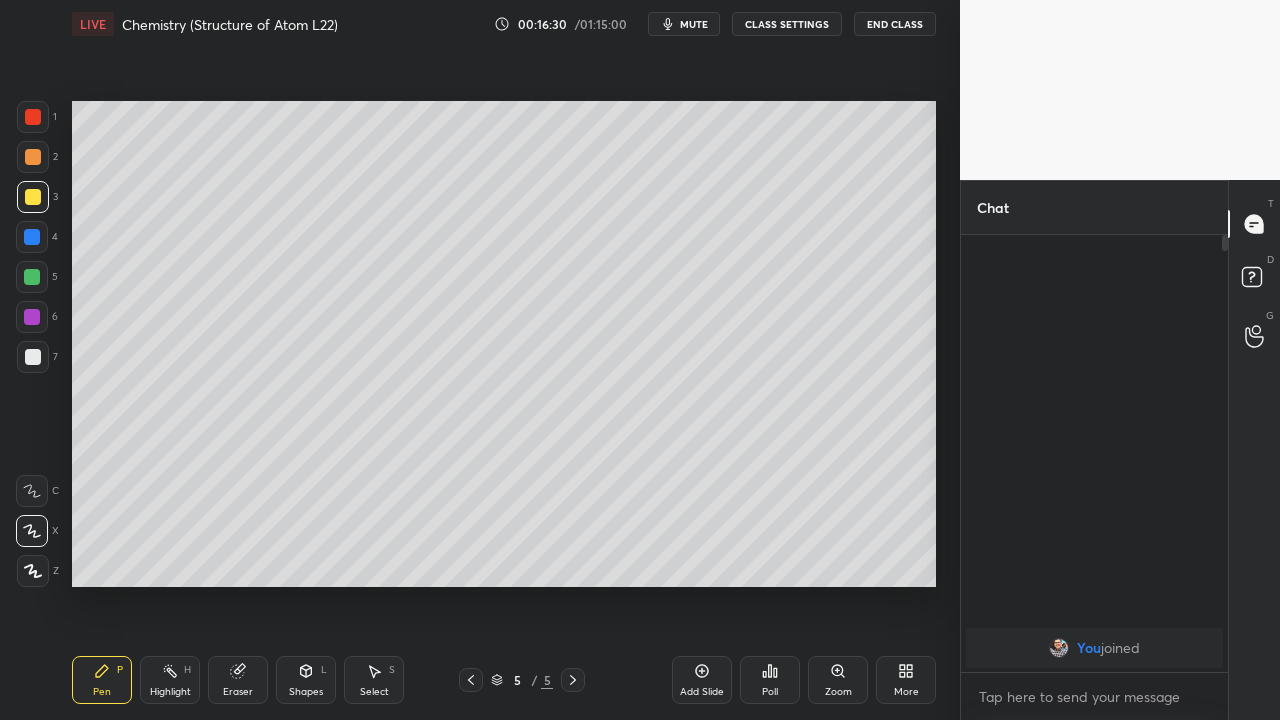 click at bounding box center [32, 277] 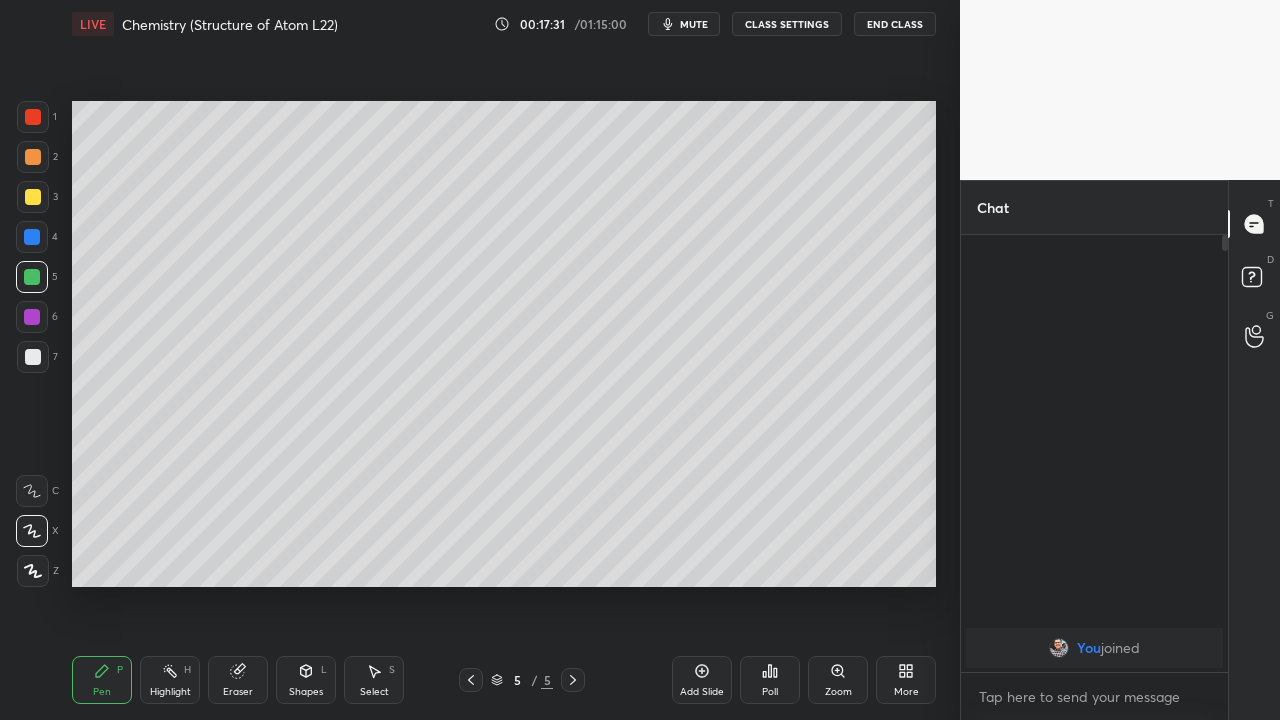 click at bounding box center (33, 197) 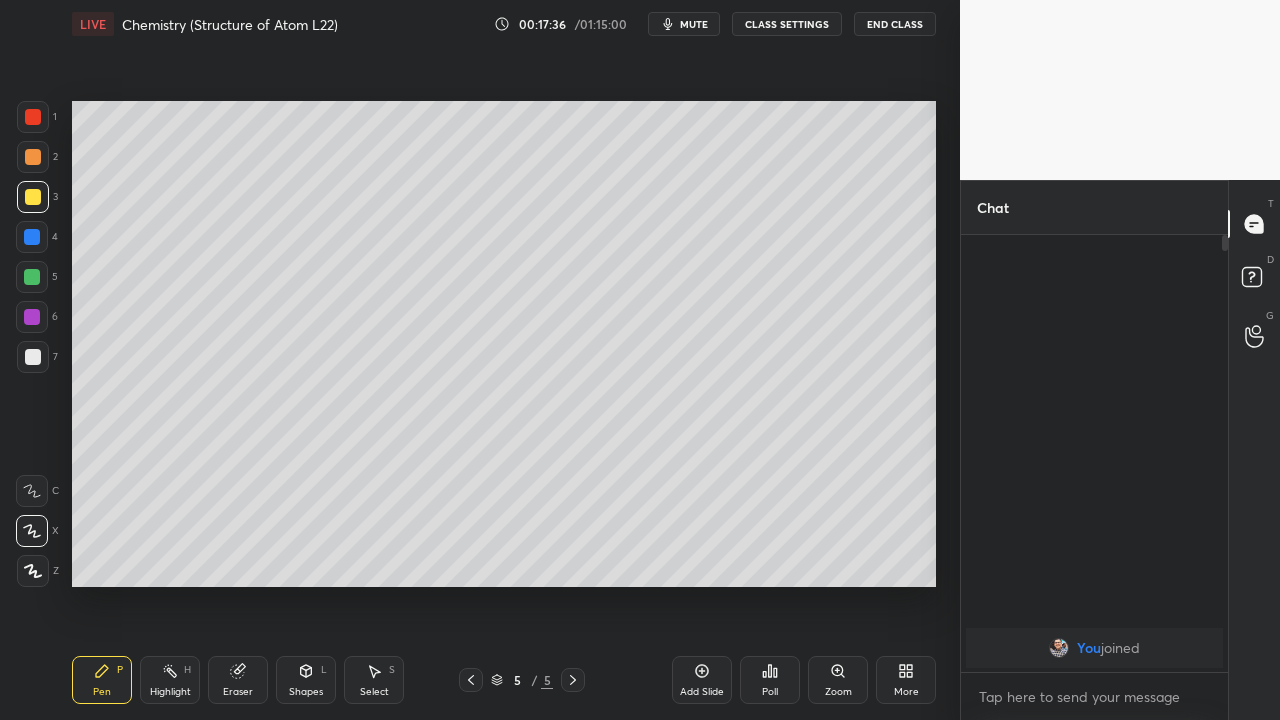 click on "Eraser" at bounding box center (238, 692) 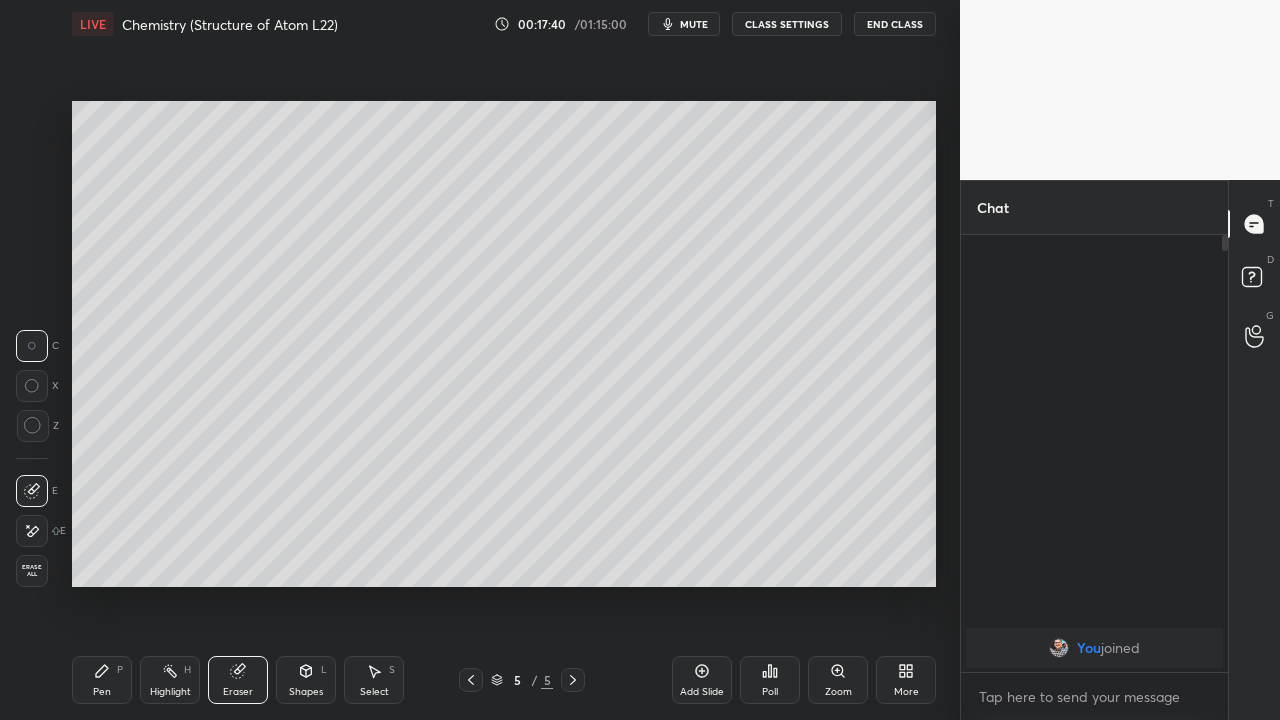 click on "Pen" at bounding box center (102, 692) 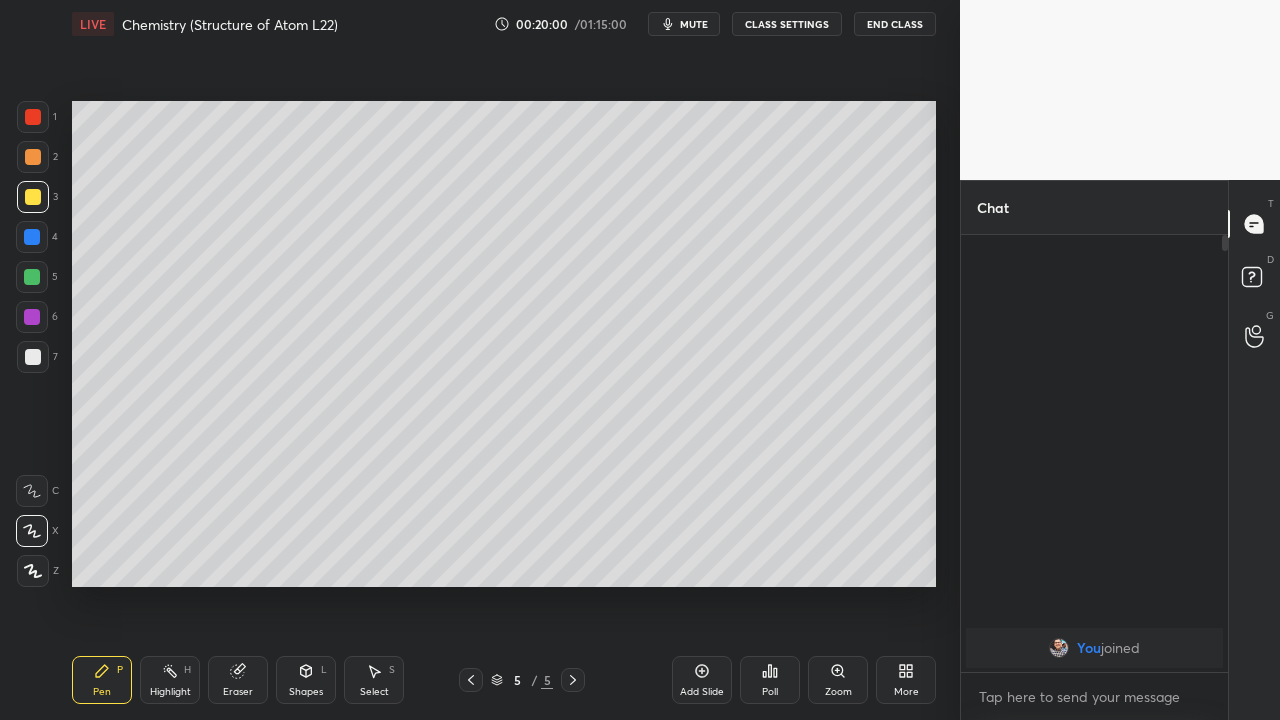 click on "Add Slide" at bounding box center (702, 680) 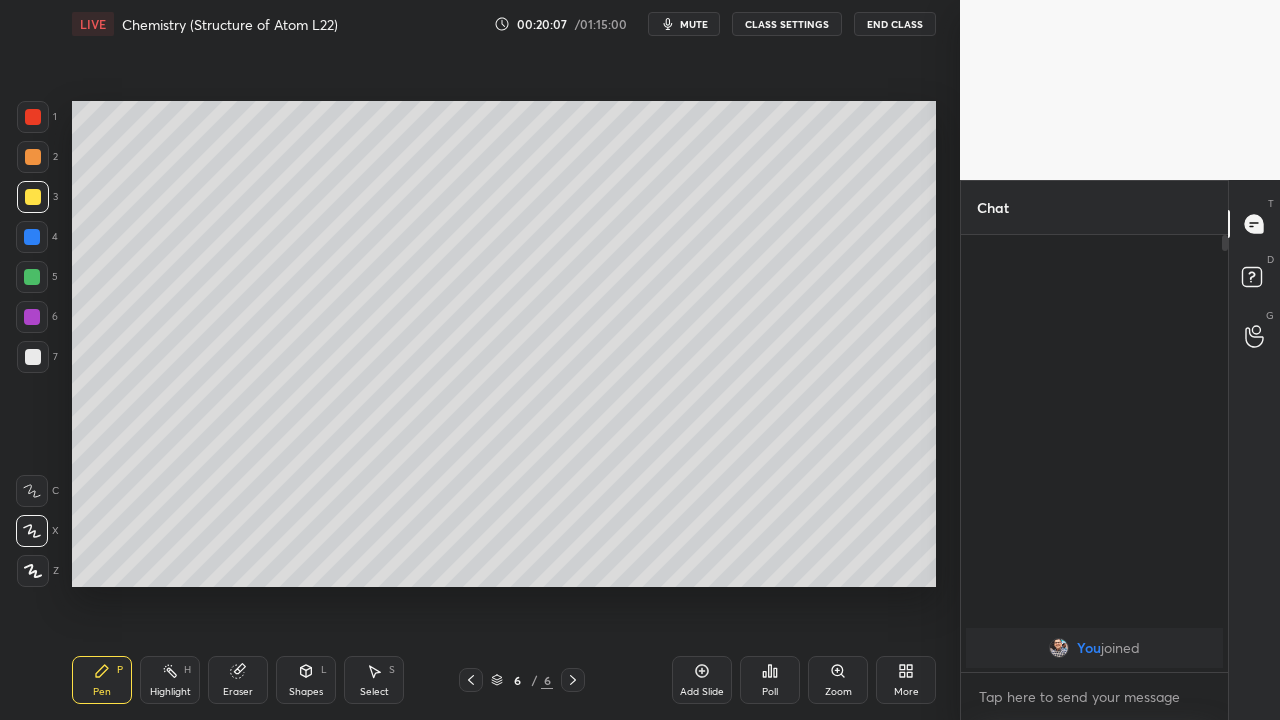 click at bounding box center [32, 277] 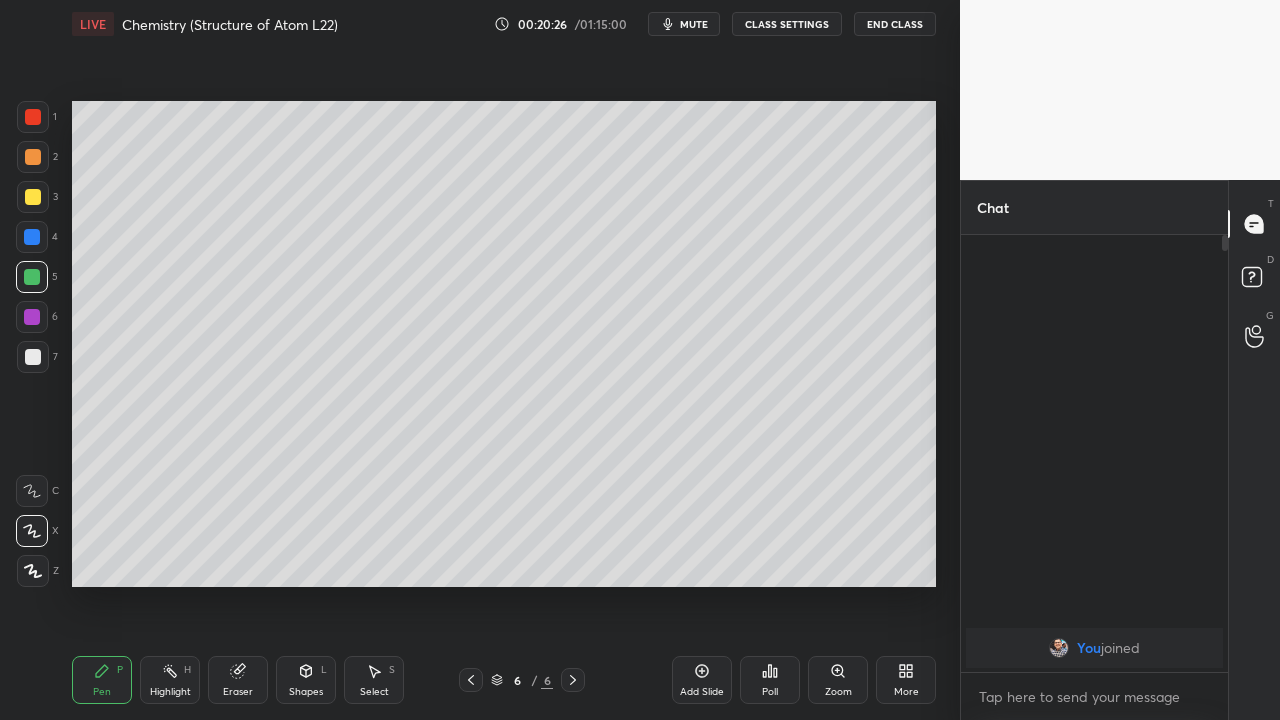 click at bounding box center [33, 197] 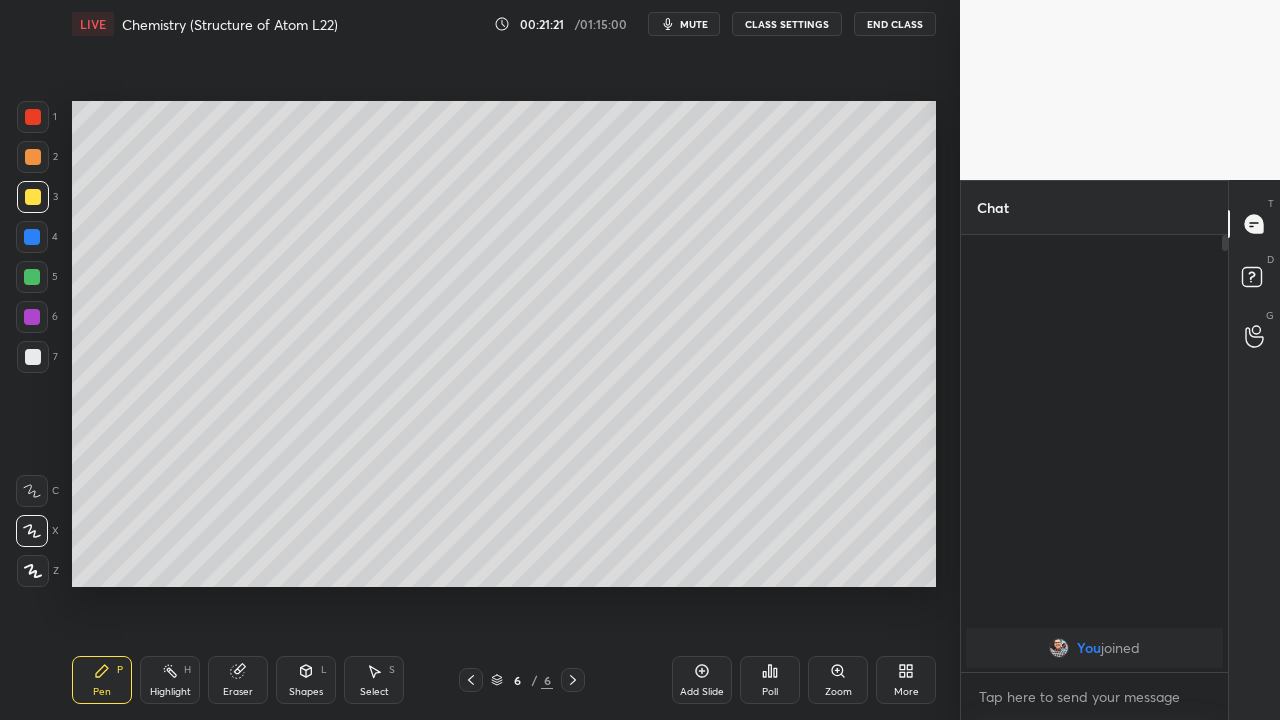 click on "Eraser" at bounding box center [238, 692] 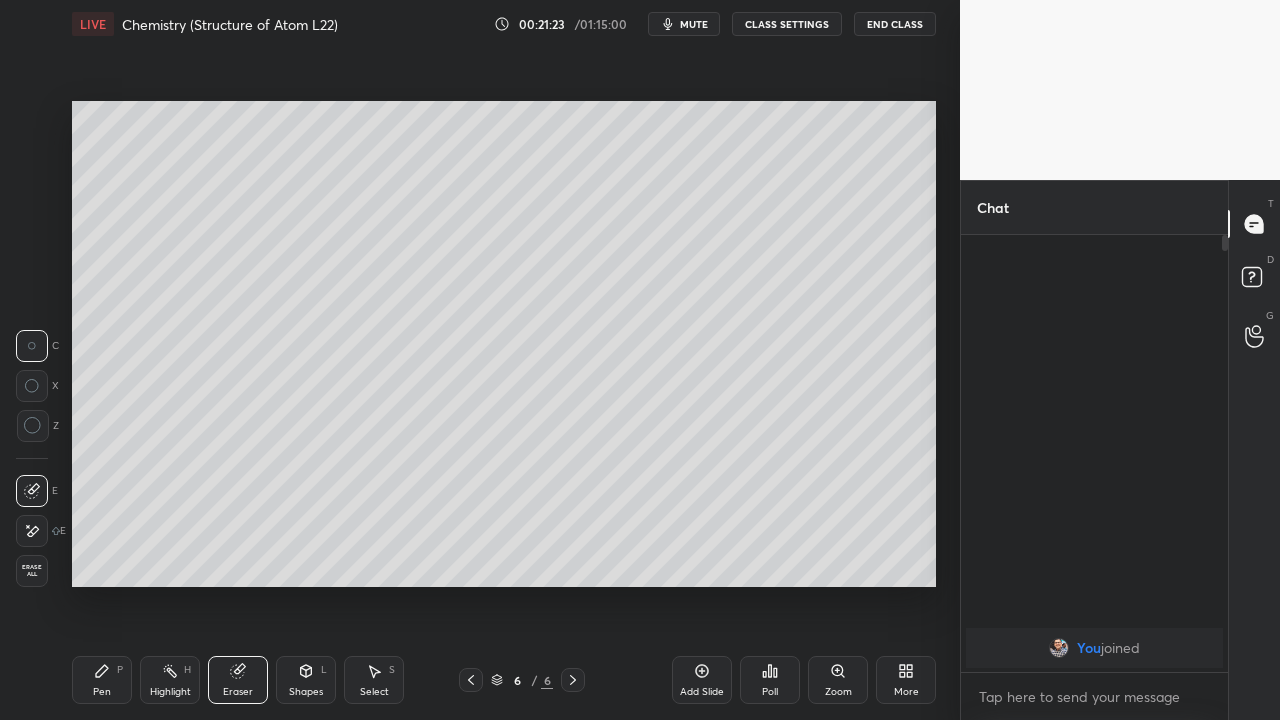 click on "Pen P" at bounding box center (102, 680) 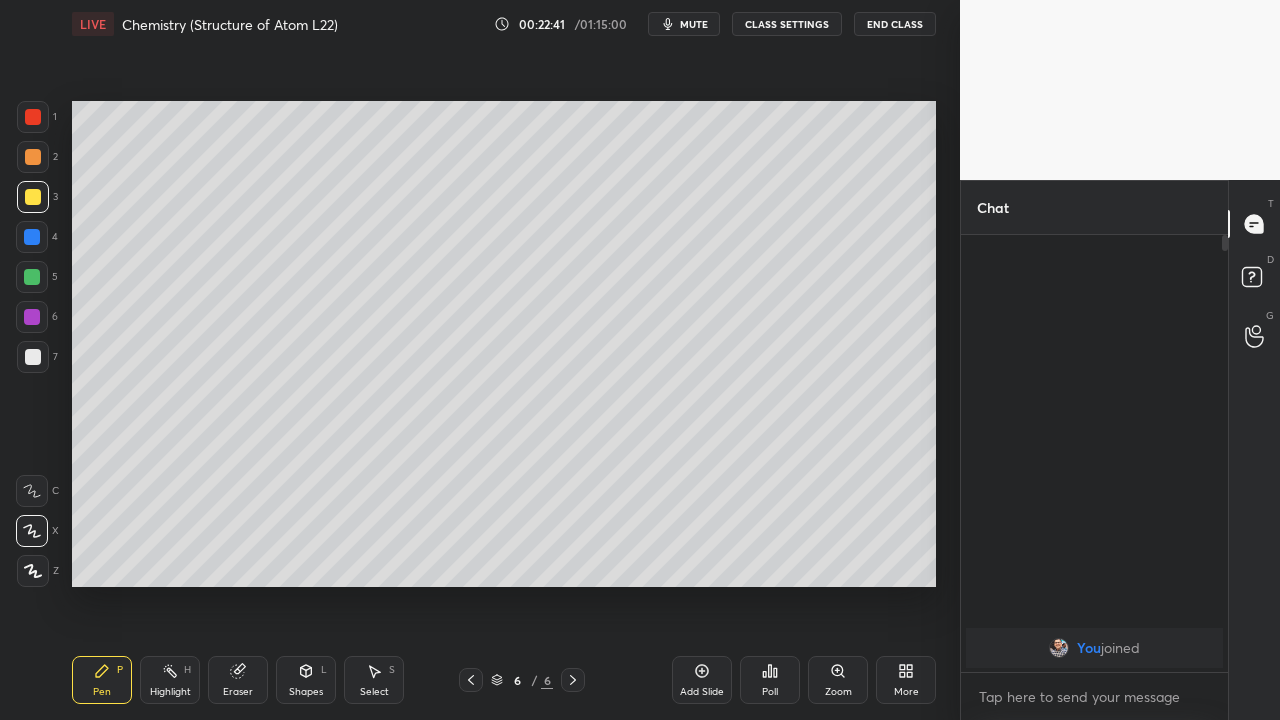 click at bounding box center (33, 357) 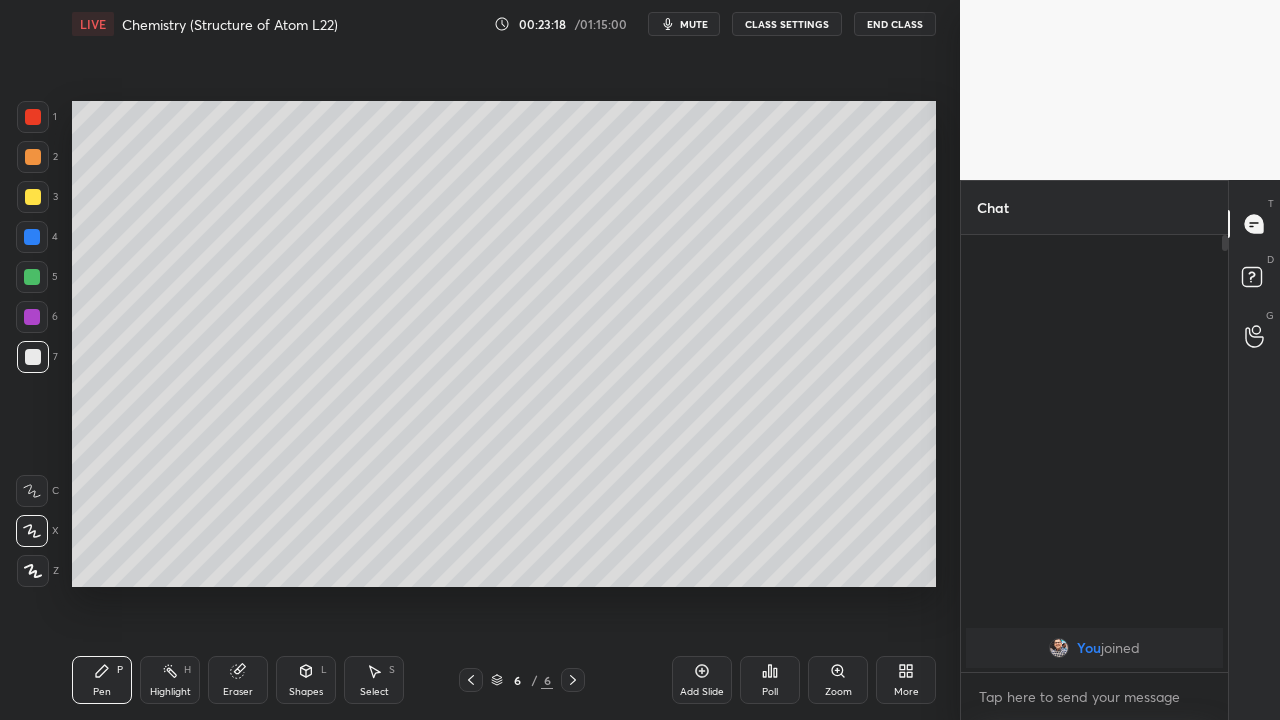 click on "Eraser" at bounding box center [238, 692] 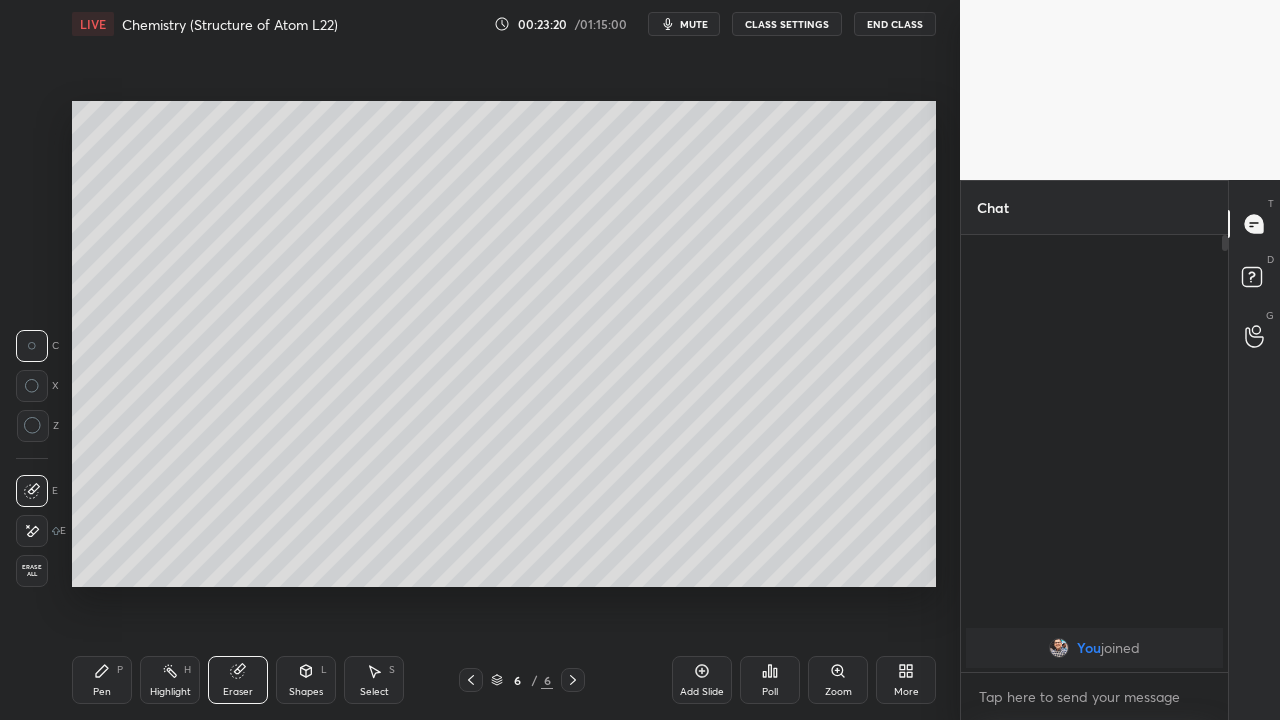 click on "Pen P" at bounding box center (102, 680) 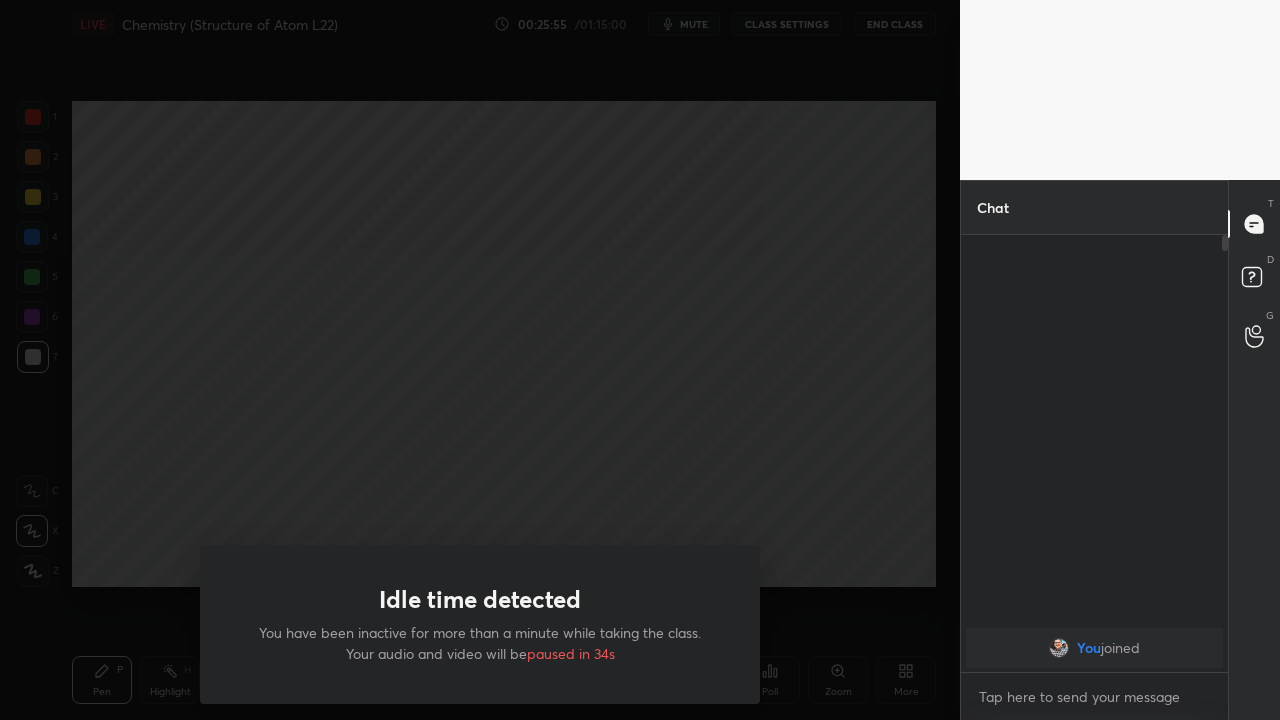 click on "Idle time detected You have been inactive for more than a minute while taking the class. Your audio and video will be  paused in 34s" at bounding box center [480, 360] 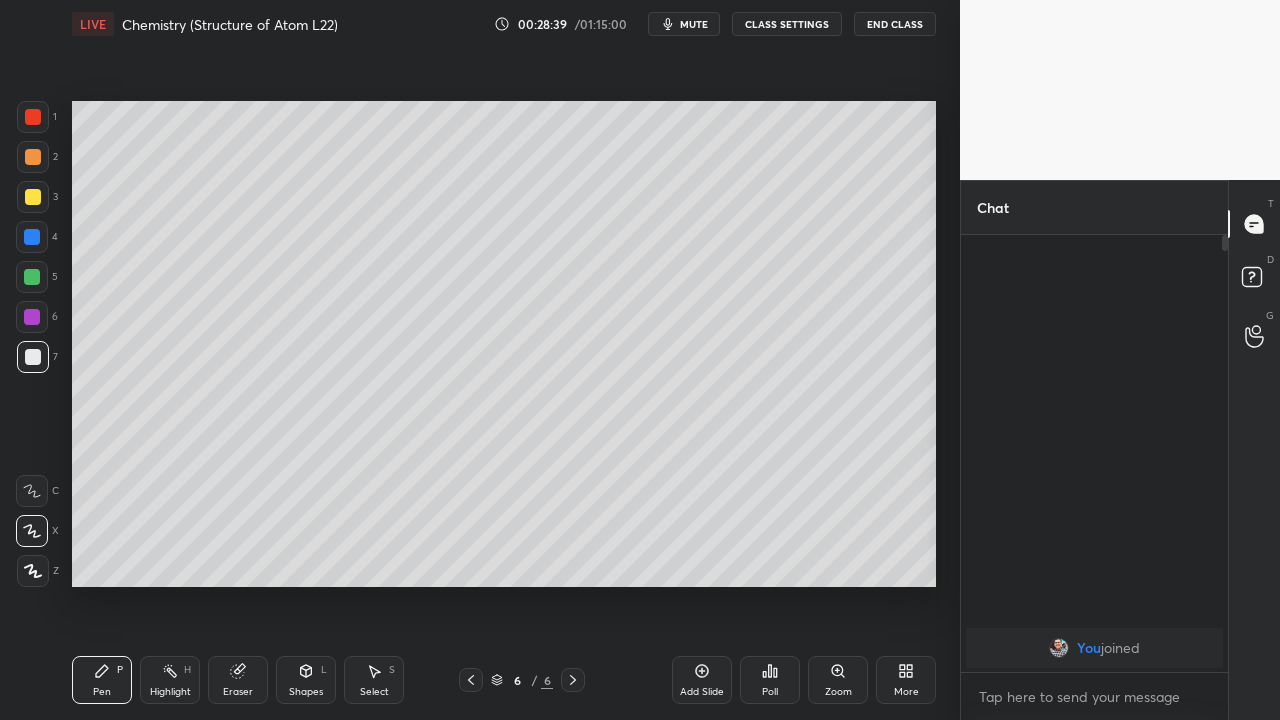 click on "Add Slide" at bounding box center [702, 692] 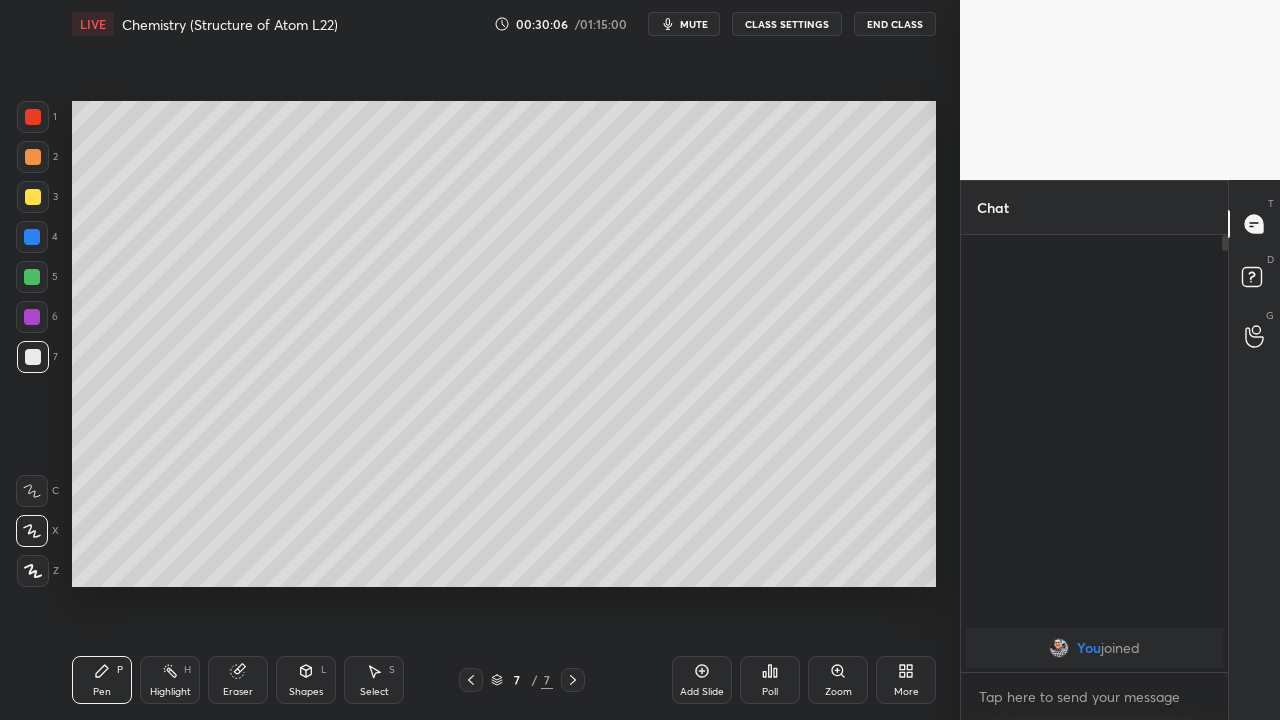 click at bounding box center (471, 680) 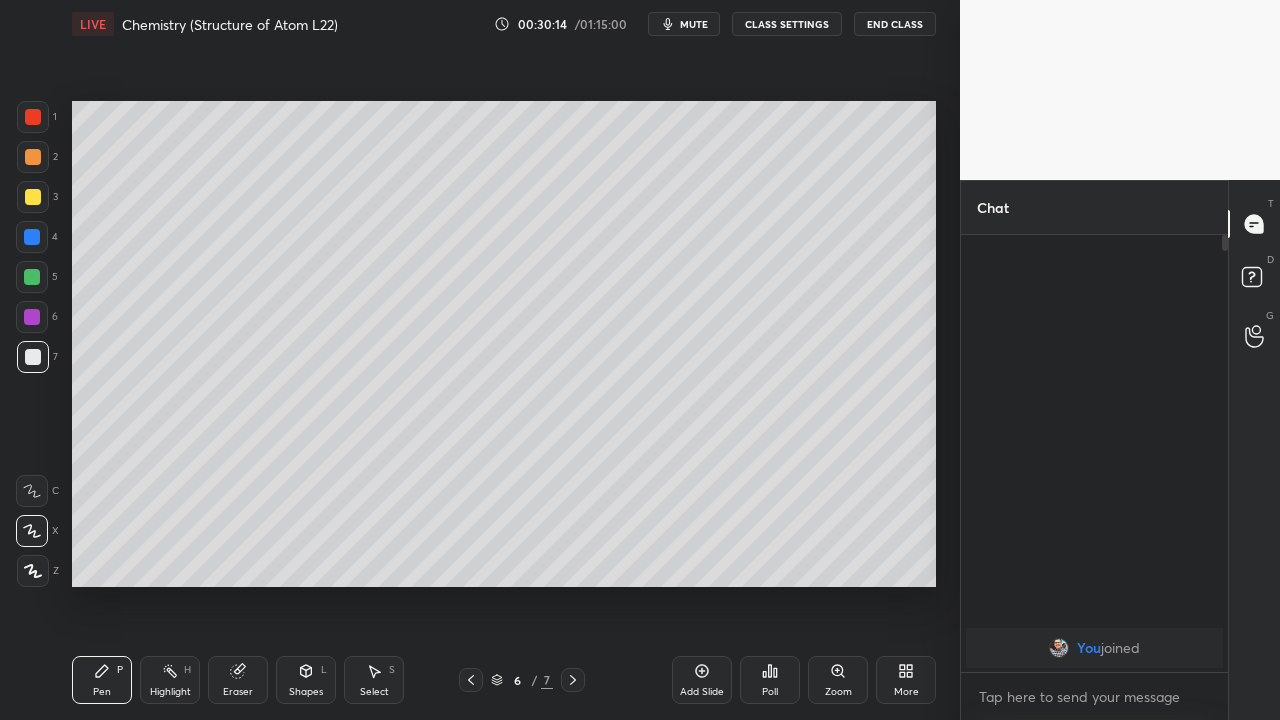 click at bounding box center (573, 680) 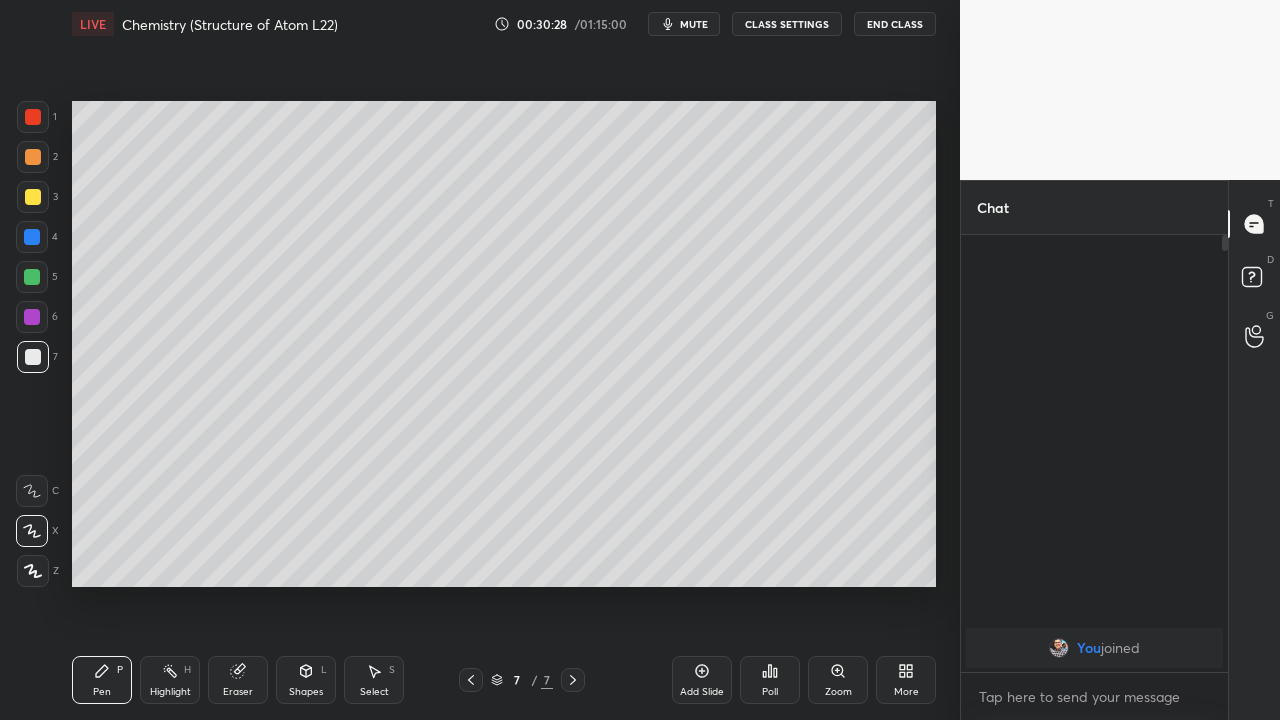 click on "Add Slide" at bounding box center (702, 692) 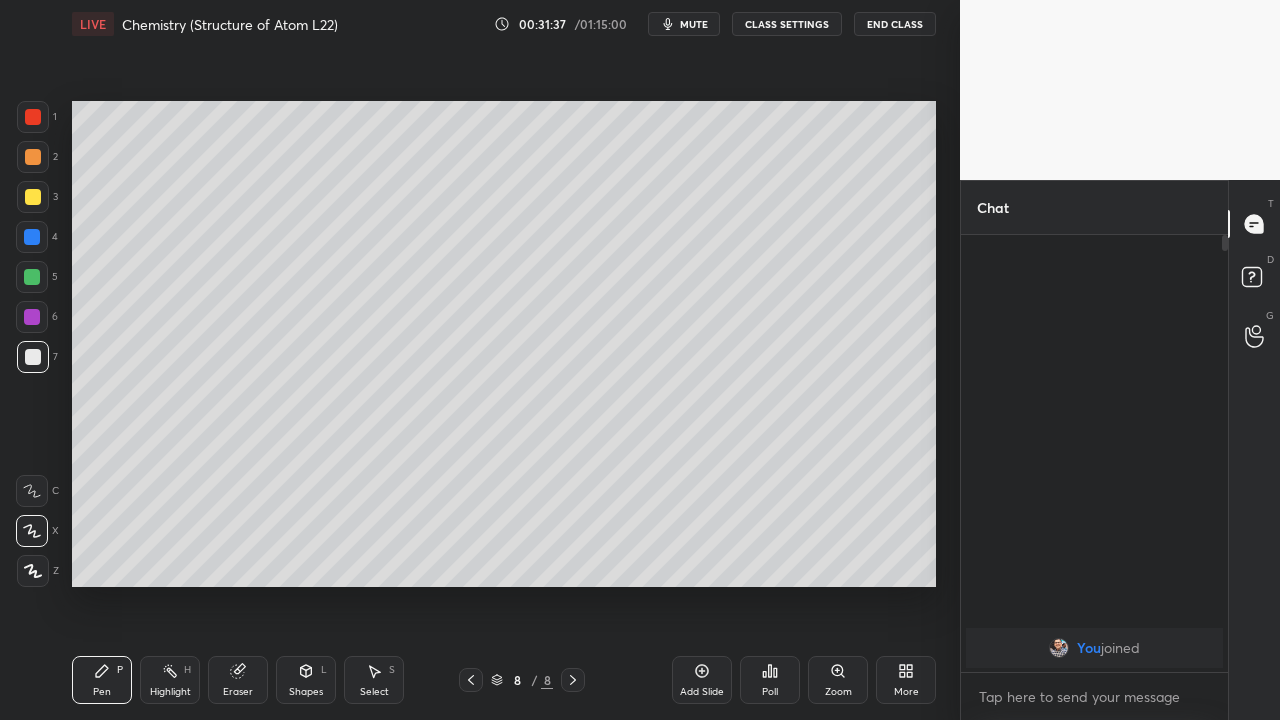 click on "Eraser" at bounding box center [238, 692] 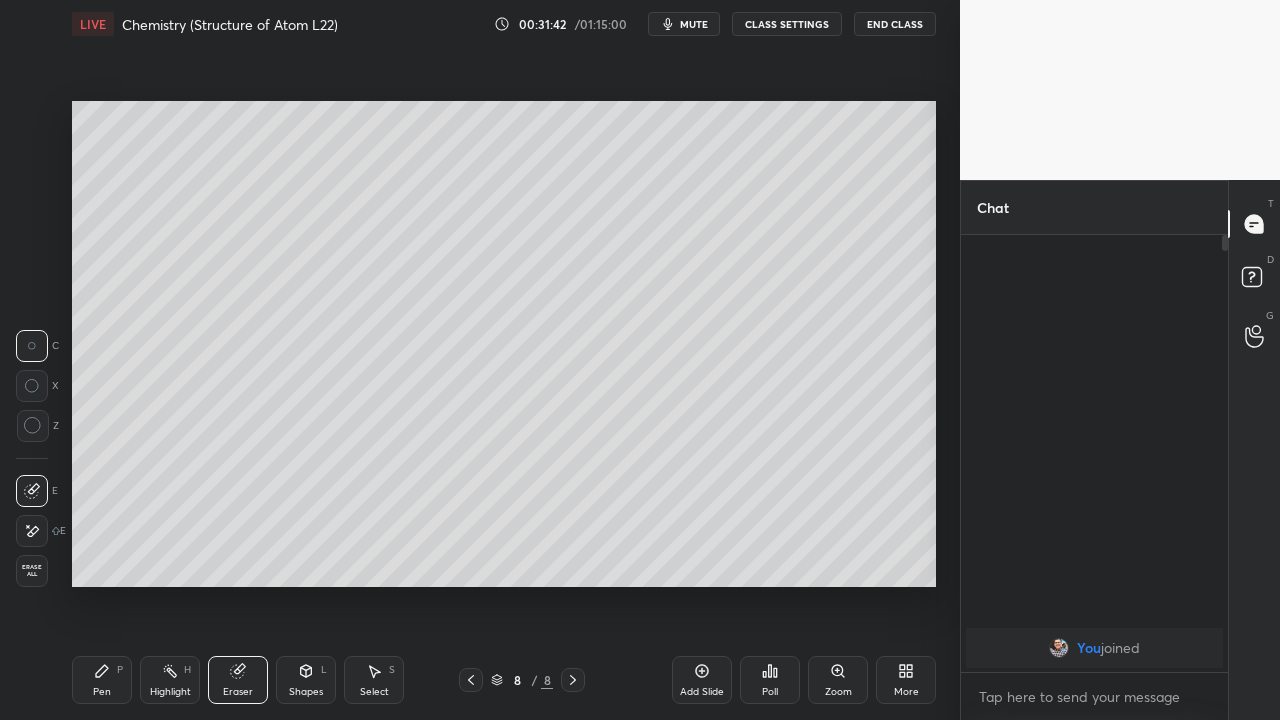 click on "Pen P" at bounding box center [102, 680] 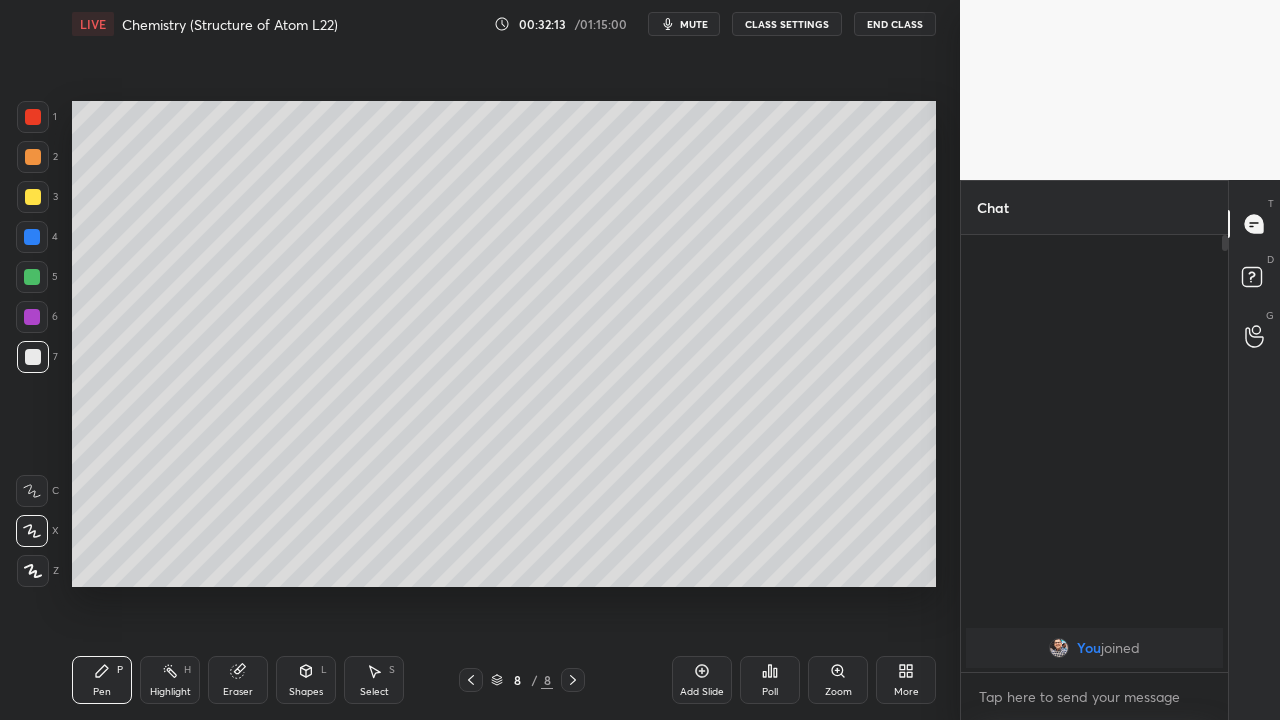 click on "Eraser" at bounding box center (238, 680) 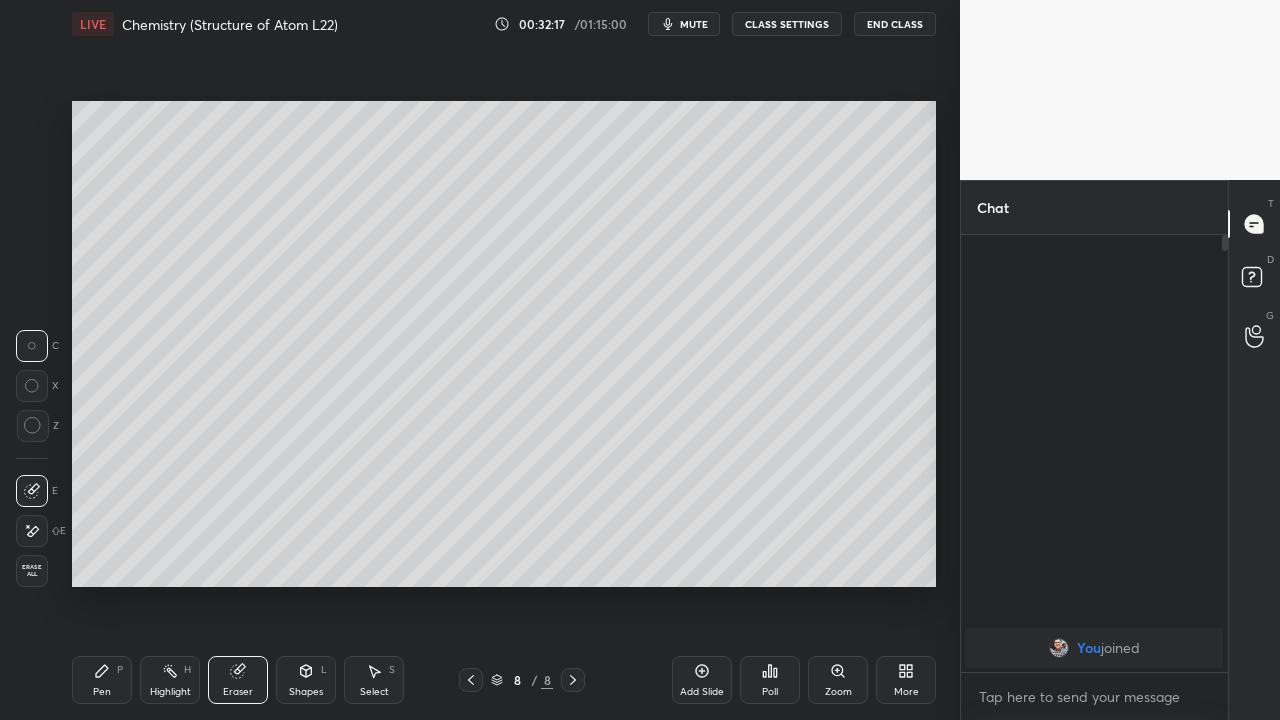 click on "Pen P" at bounding box center (102, 680) 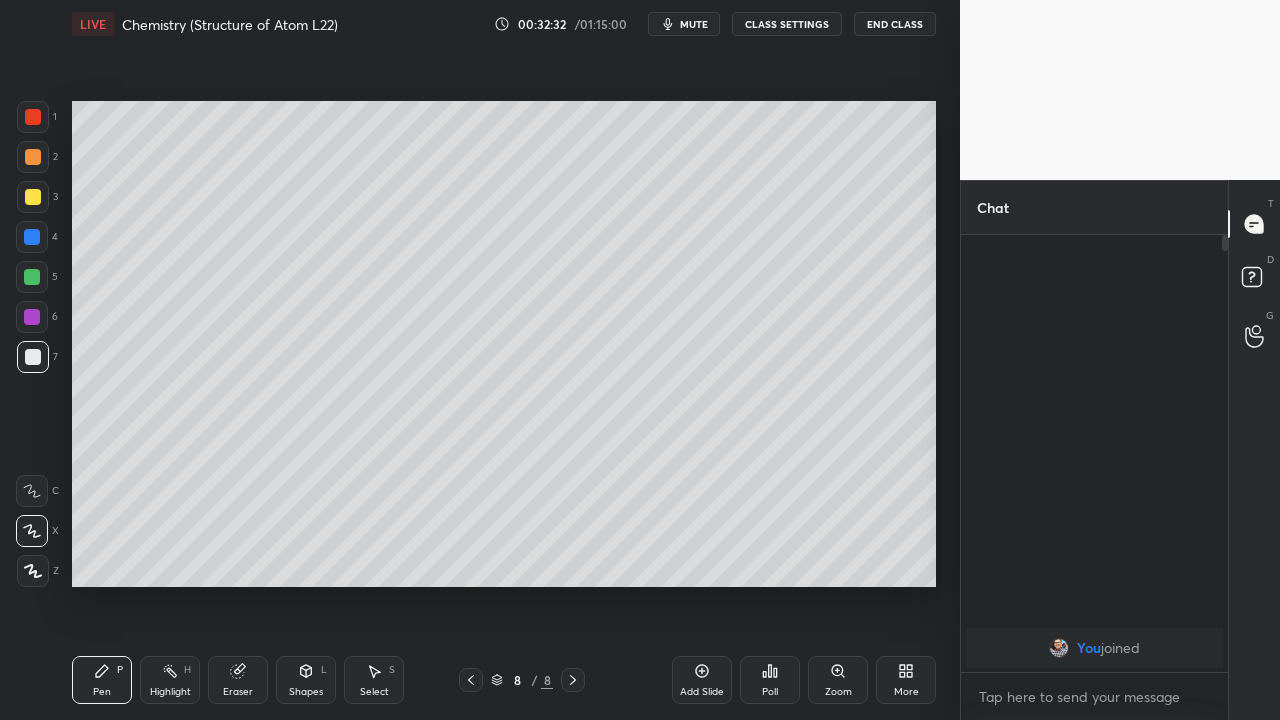 click at bounding box center (32, 277) 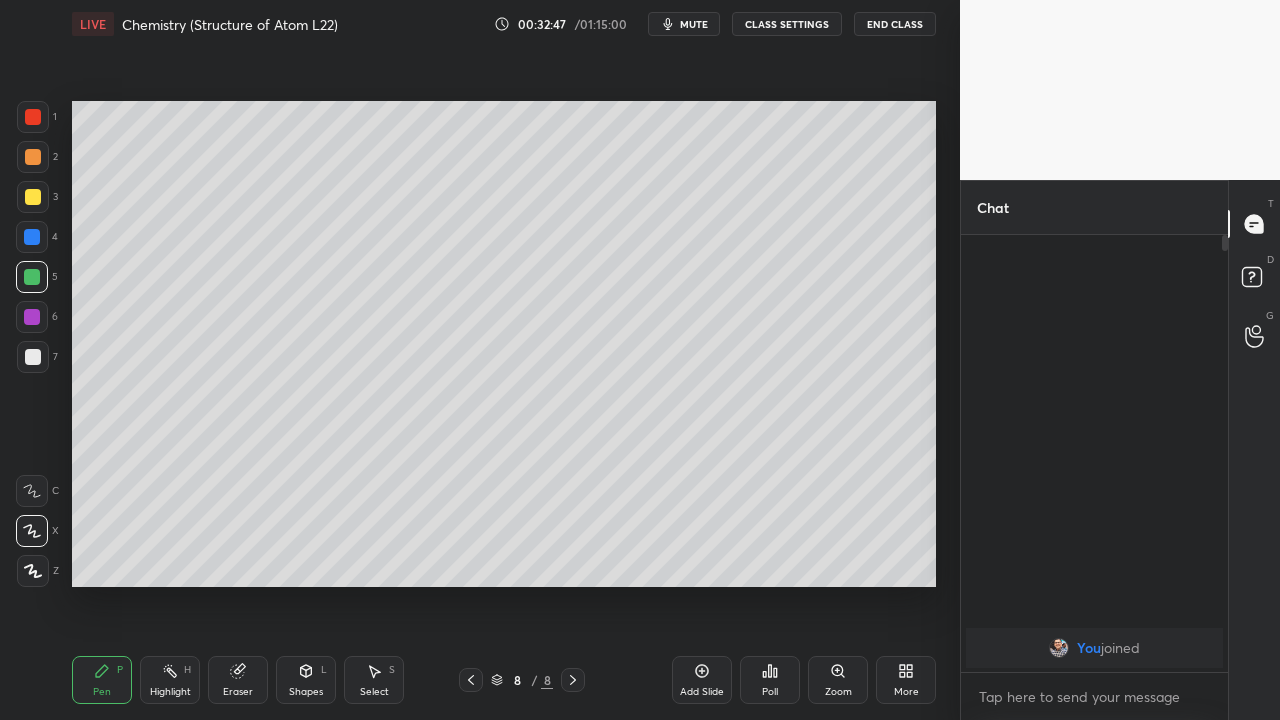 click on "Eraser" at bounding box center [238, 692] 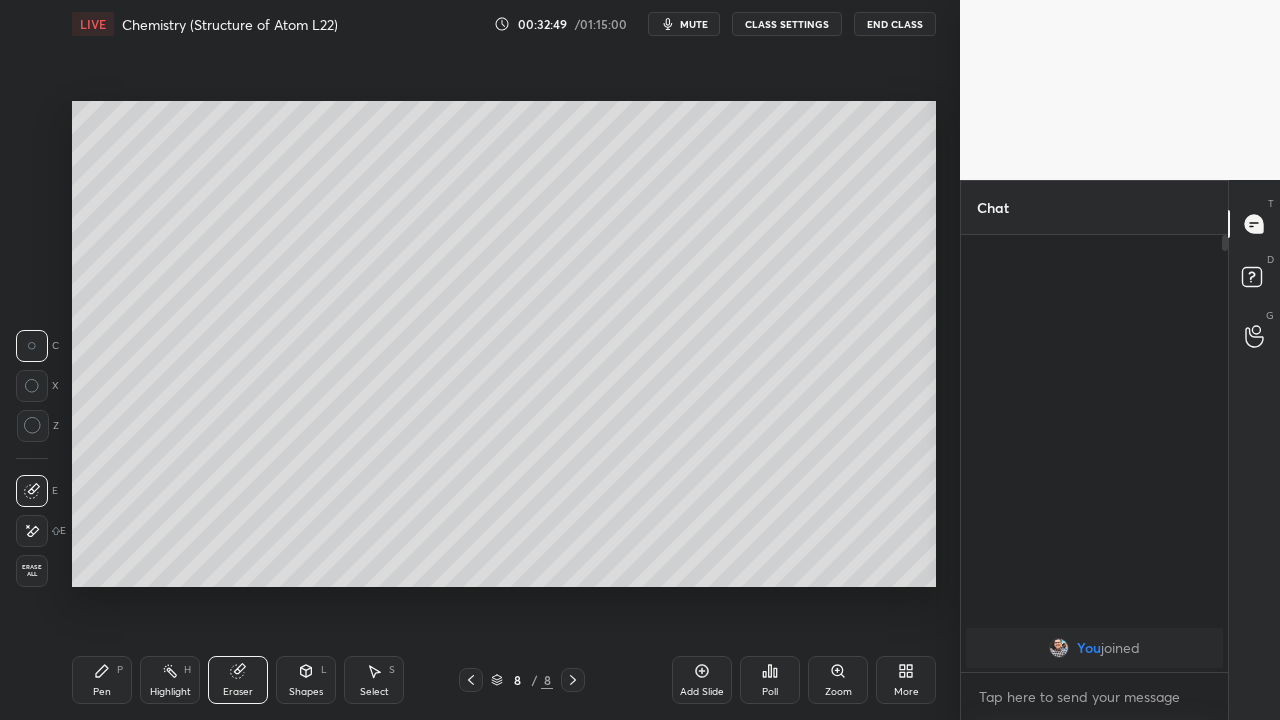 click on "Pen P" at bounding box center (102, 680) 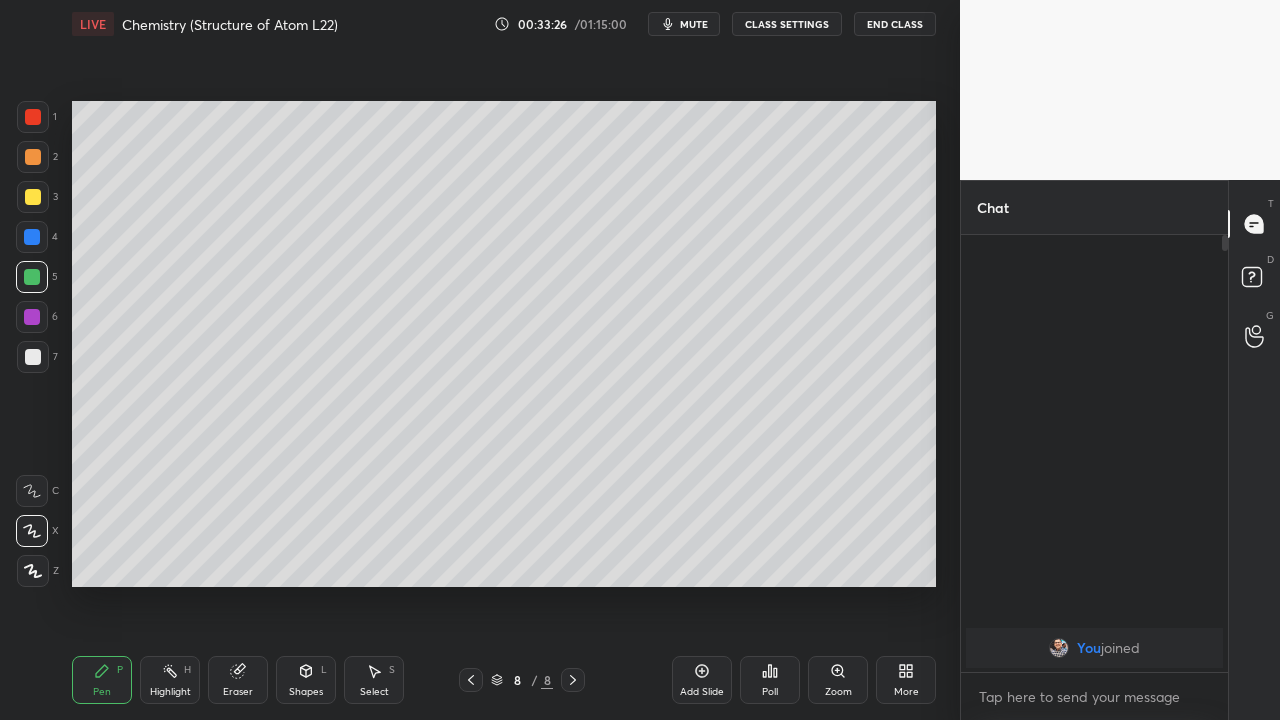 click at bounding box center [33, 357] 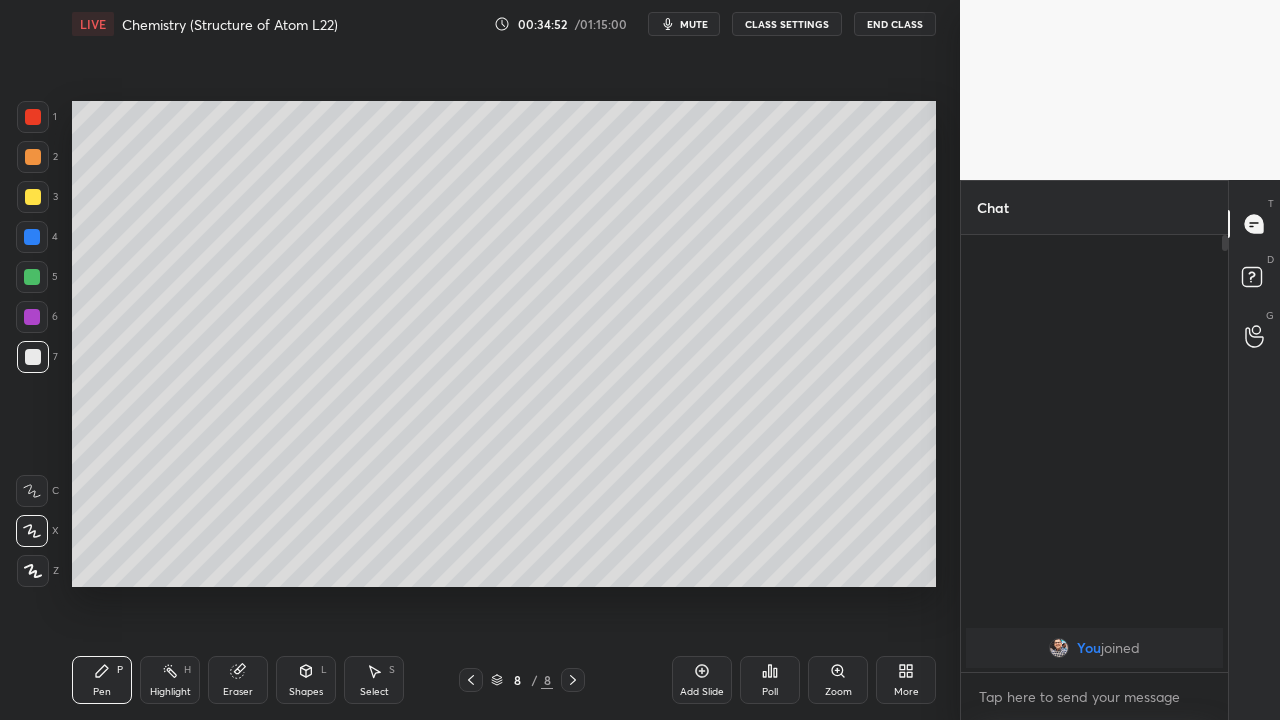 click on "T Messages (T) D Doubts (D) G Raise Hand (G)" at bounding box center [1254, 450] 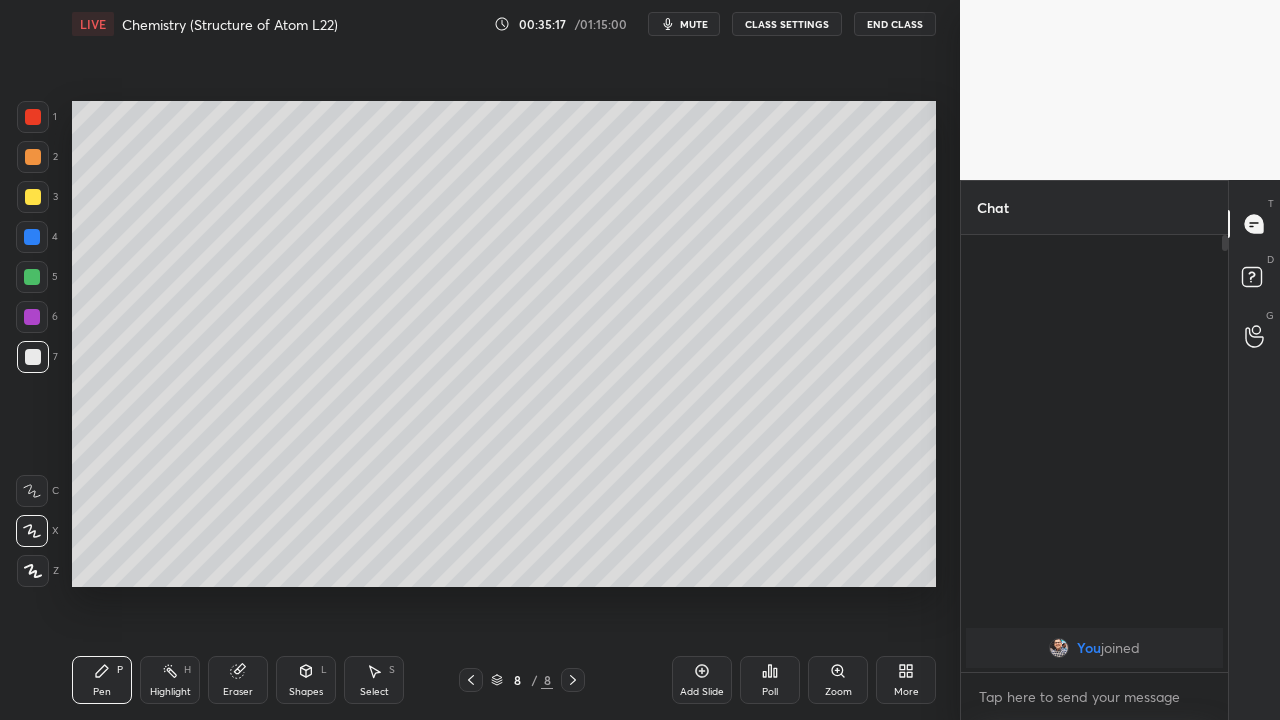 click at bounding box center (32, 277) 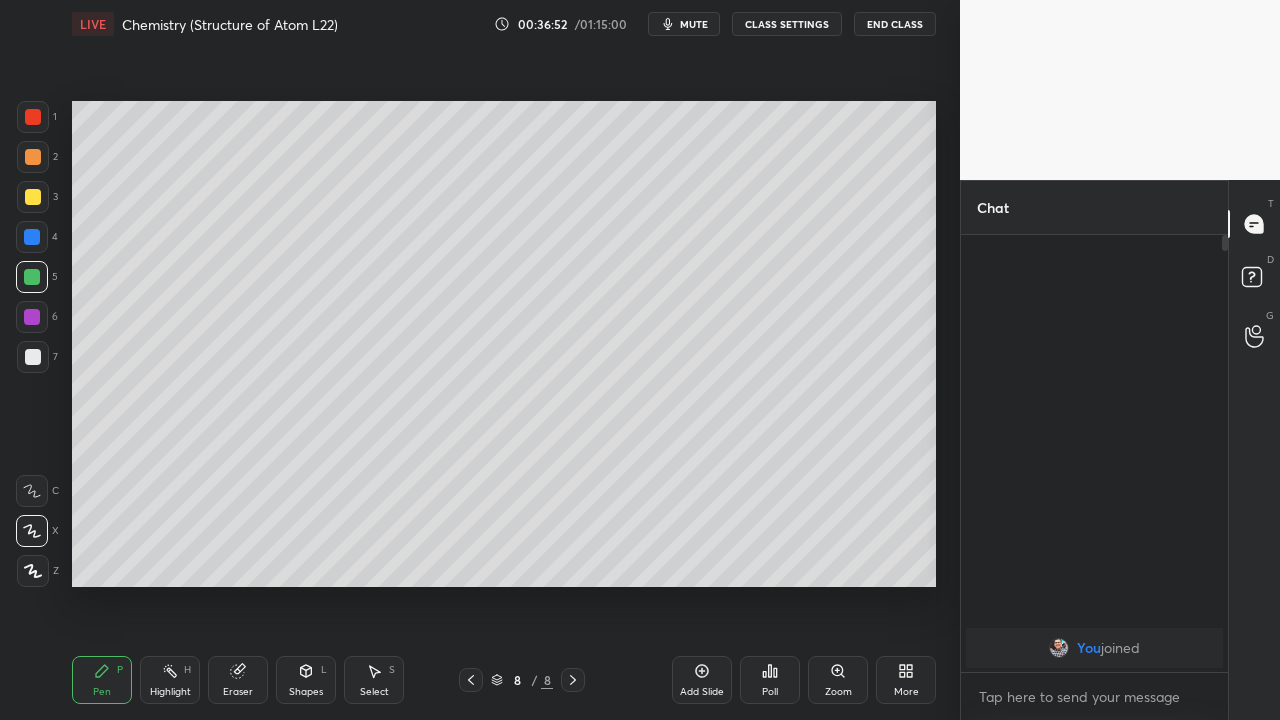 click on "Add Slide" at bounding box center (702, 692) 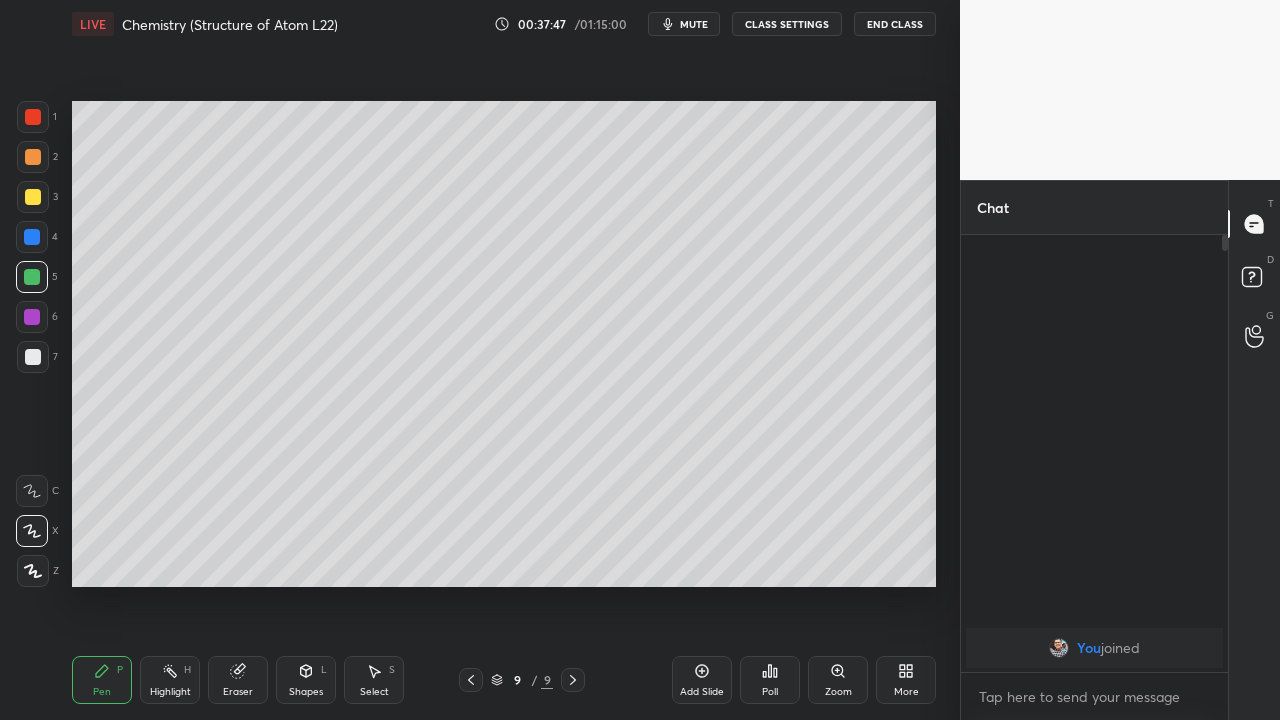 click at bounding box center [33, 197] 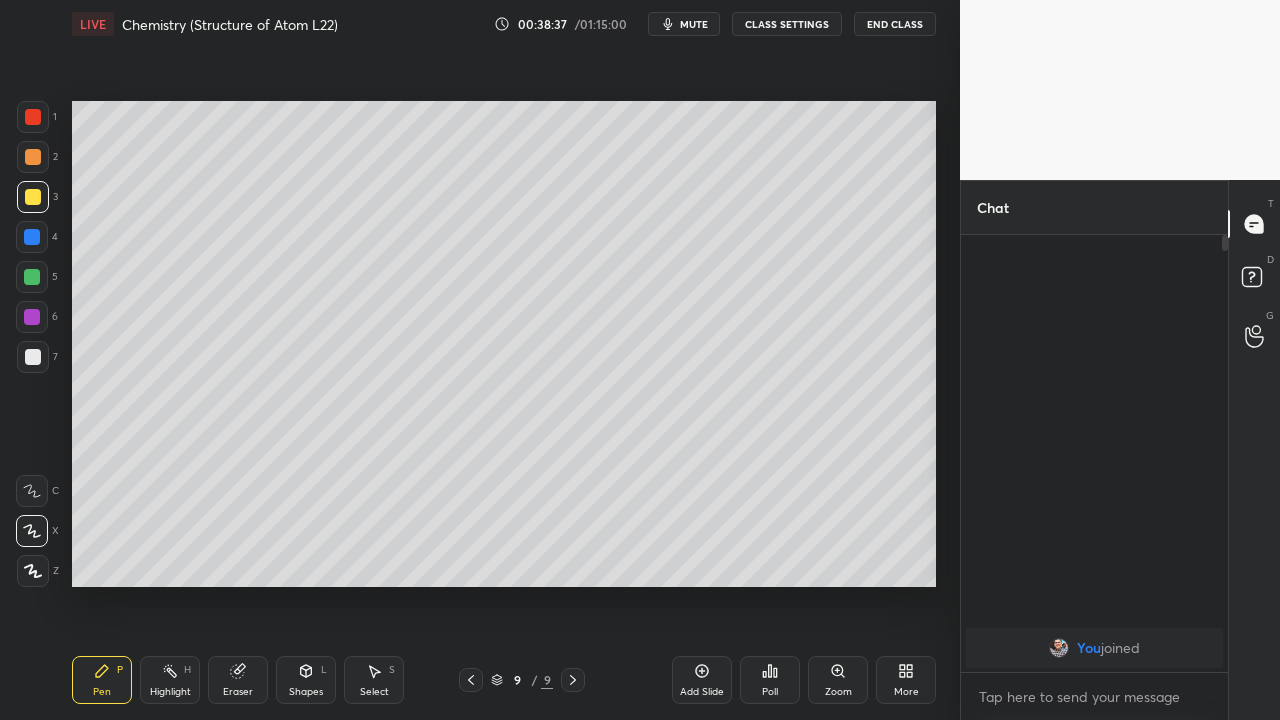 click at bounding box center [32, 277] 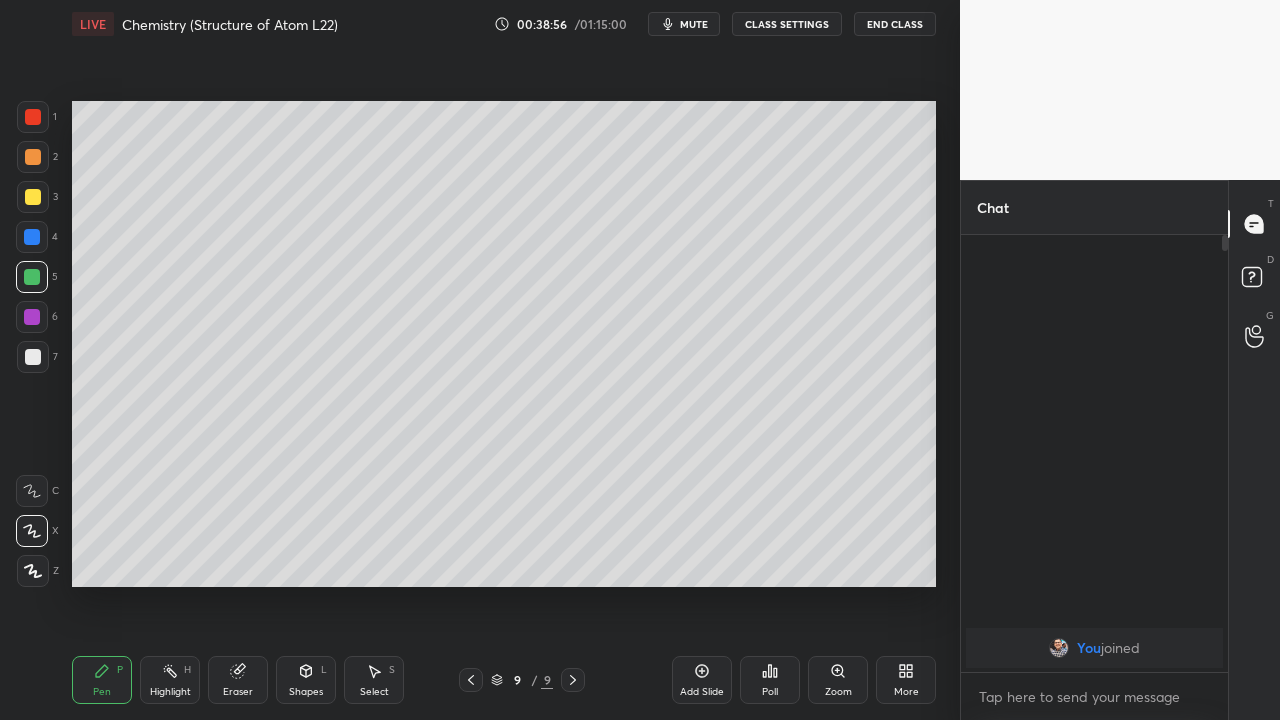 click on "Eraser" at bounding box center [238, 692] 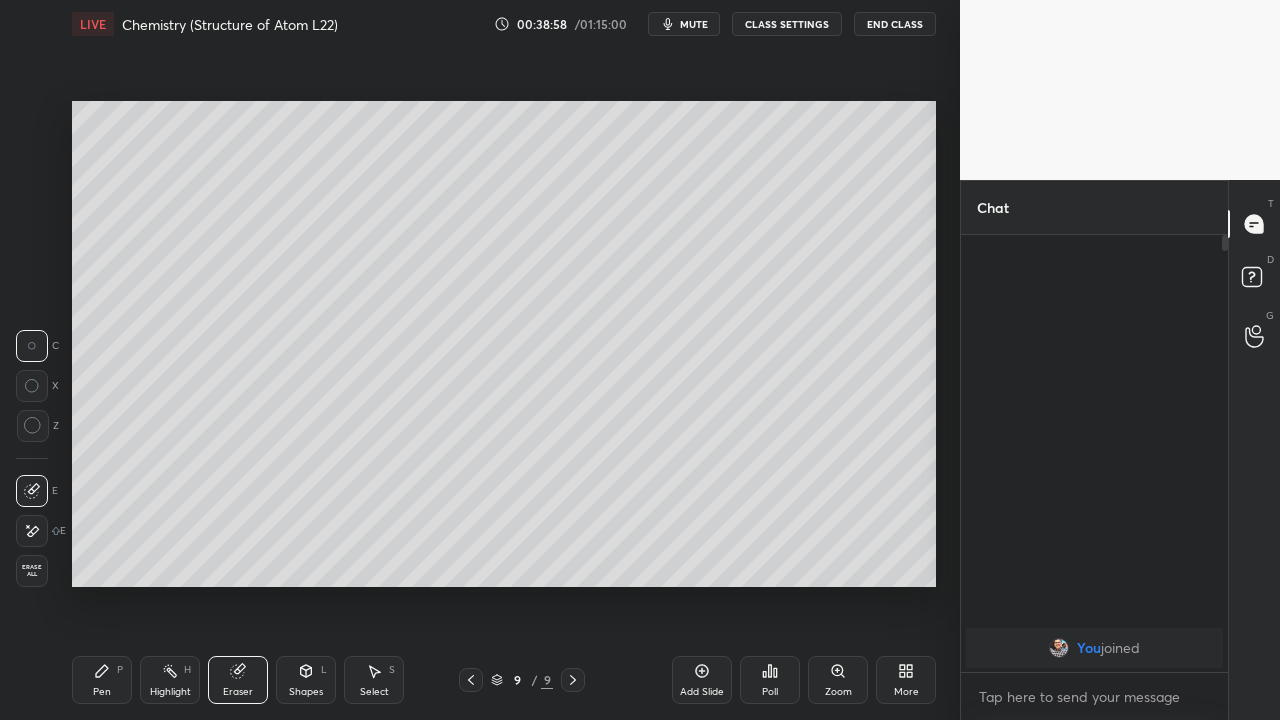 click on "Pen" at bounding box center (102, 692) 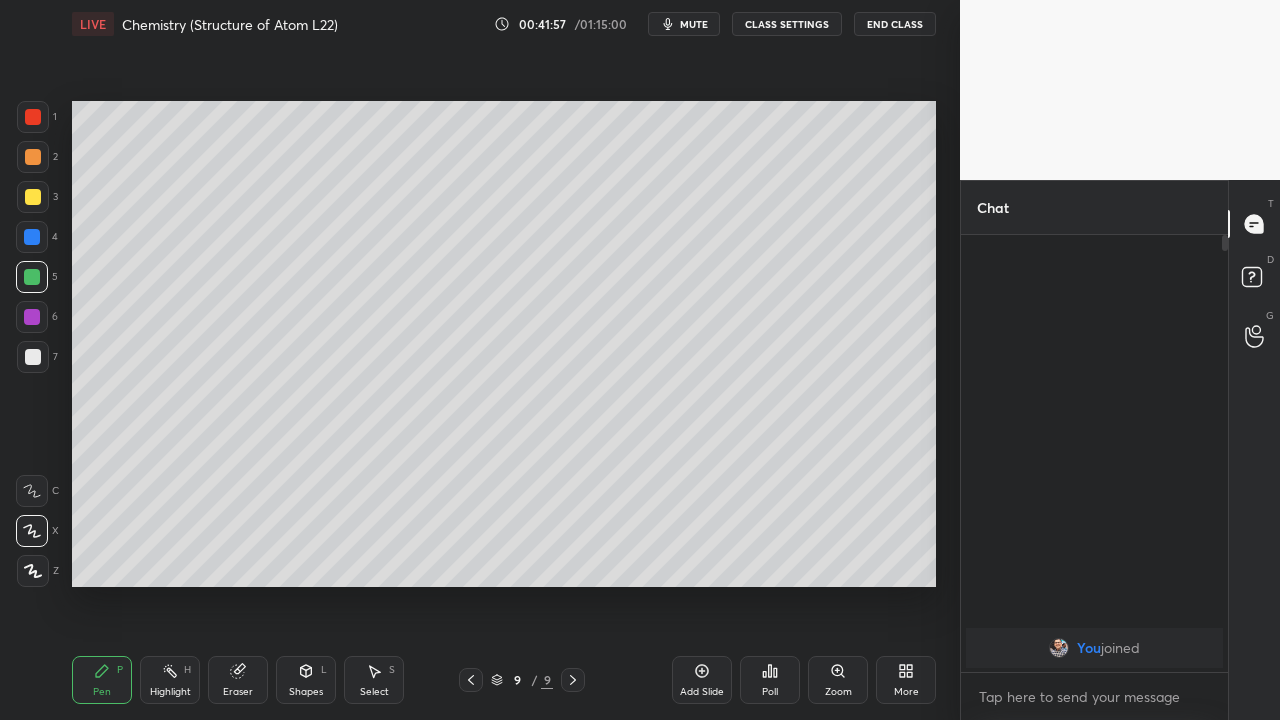 click at bounding box center (32, 277) 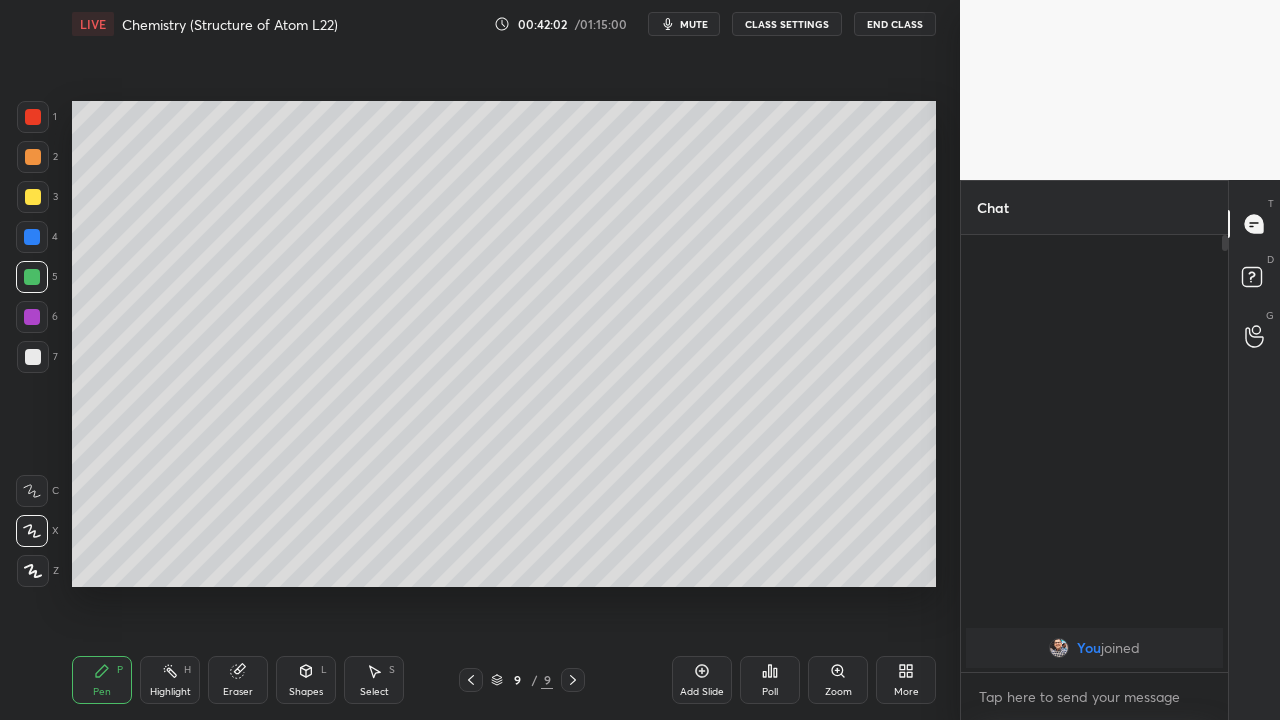 click on "Eraser" at bounding box center (238, 692) 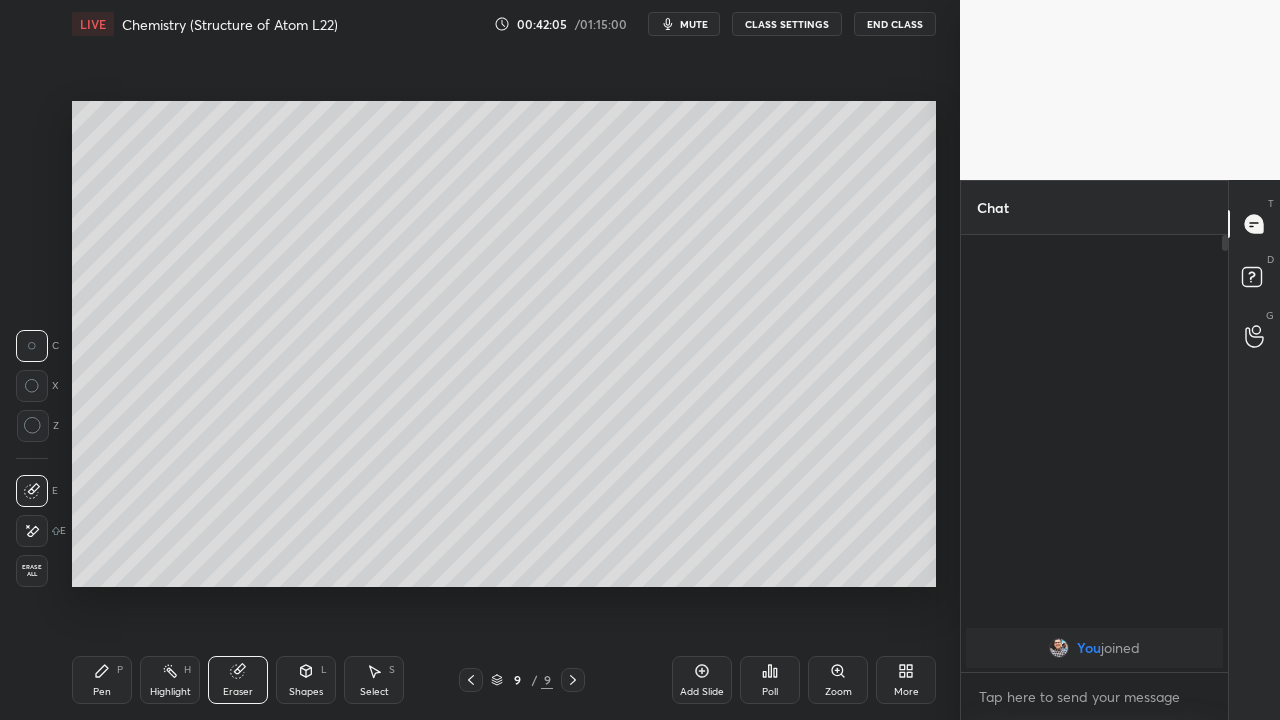 click on "Pen" at bounding box center [102, 692] 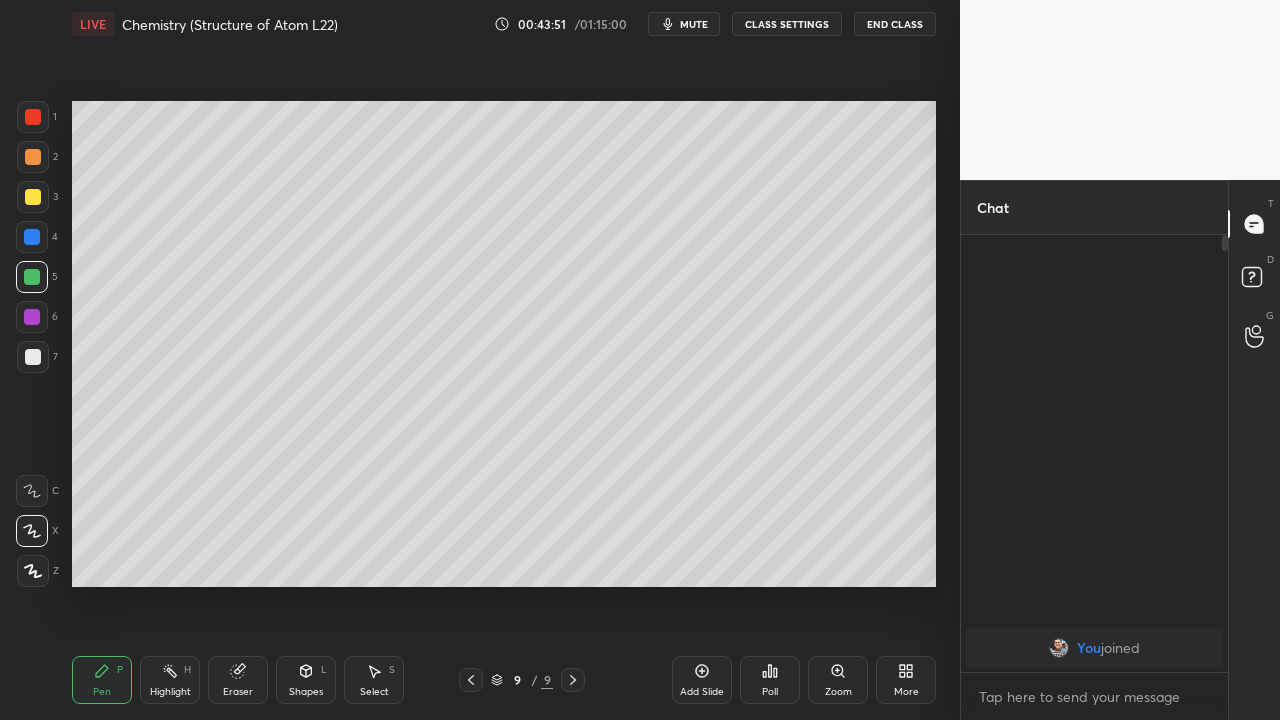 click on "Add Slide" at bounding box center (702, 680) 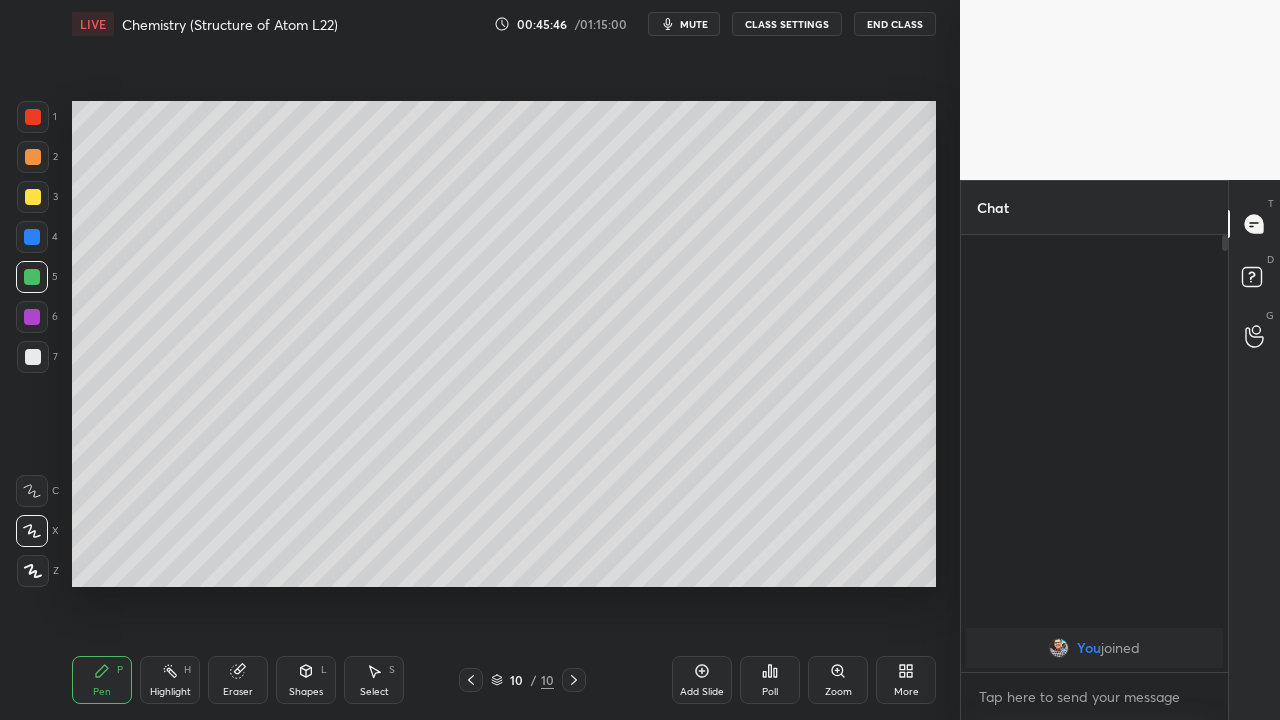 click on "Eraser" at bounding box center [238, 680] 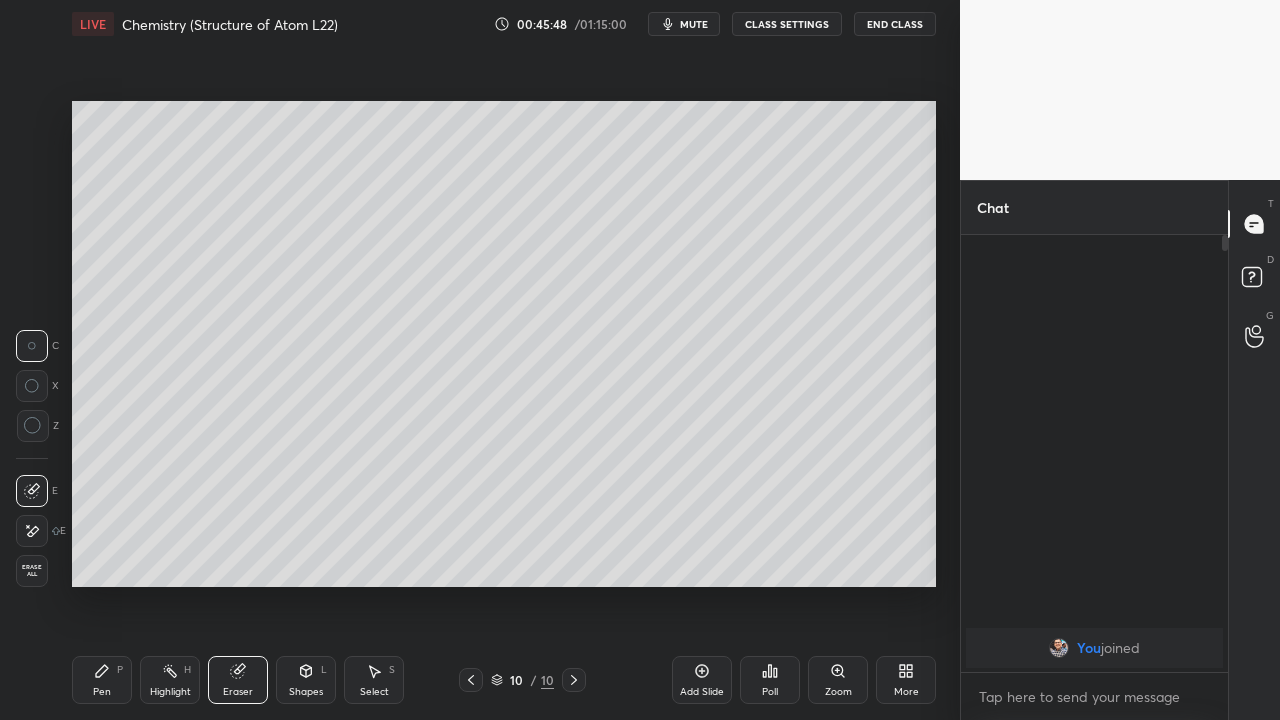 click on "Pen P" at bounding box center (102, 680) 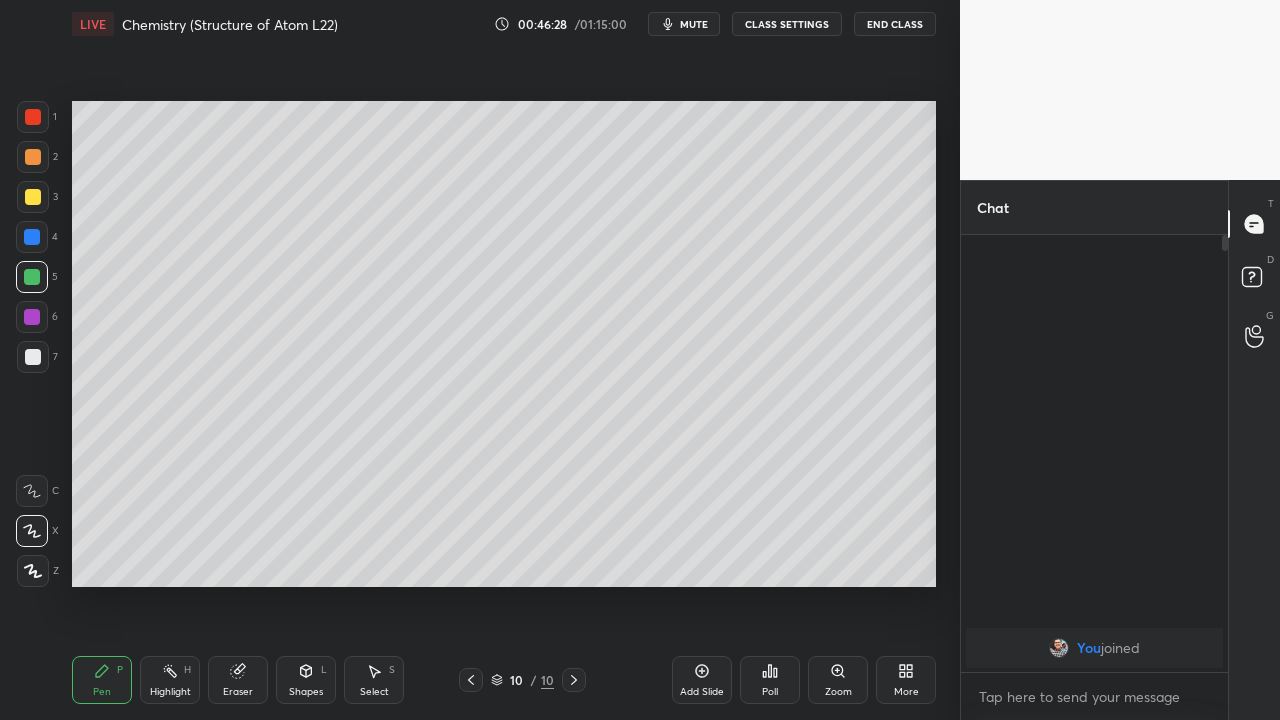 click at bounding box center (33, 357) 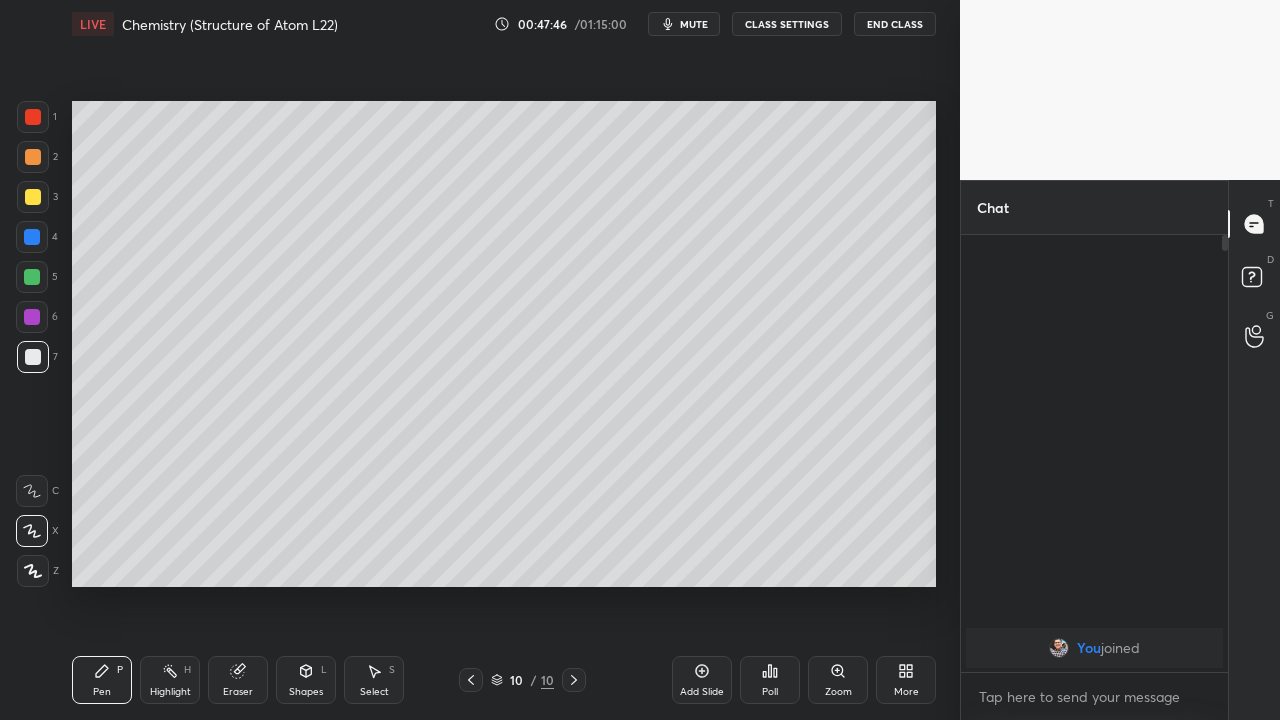 click on "Add Slide" at bounding box center (702, 680) 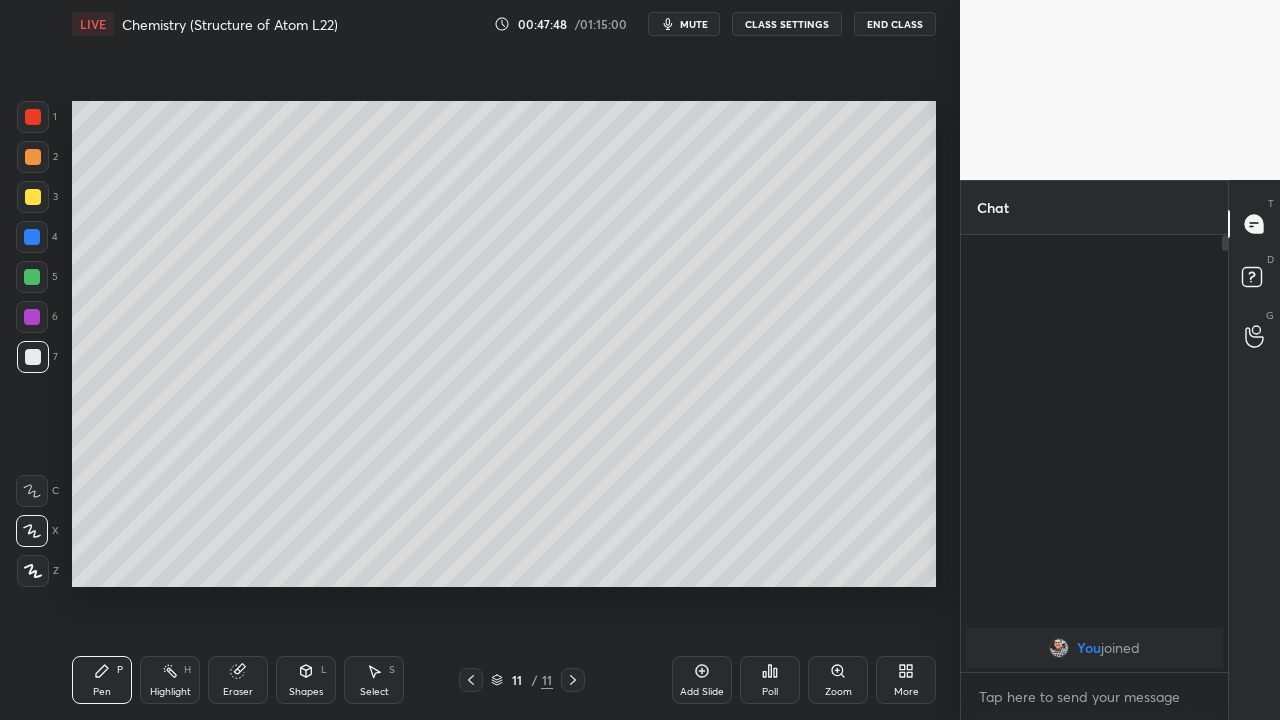 click 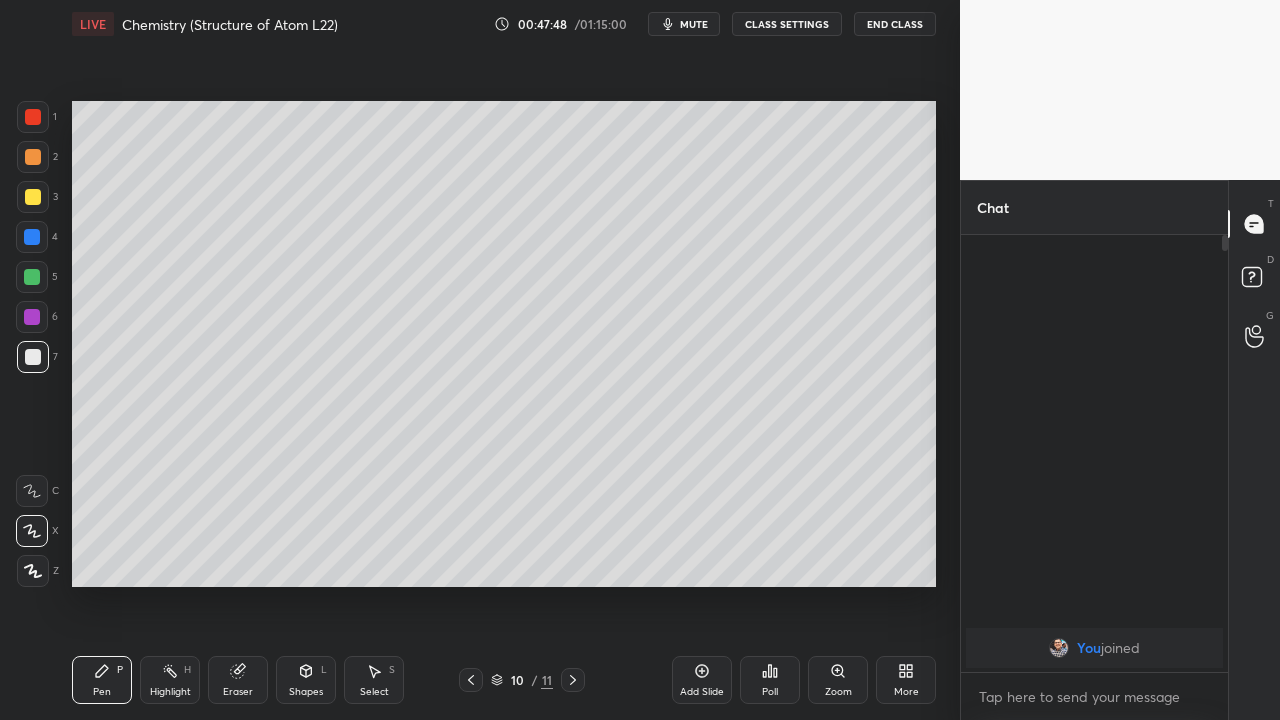 click 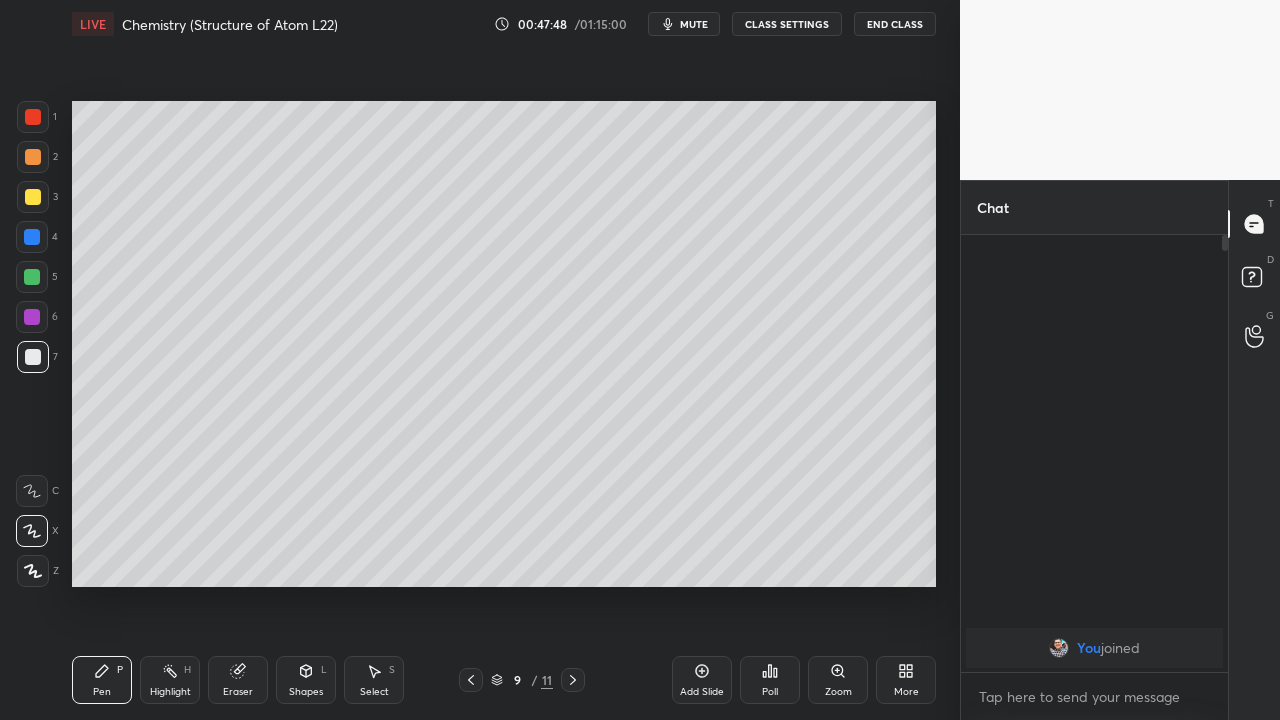 click 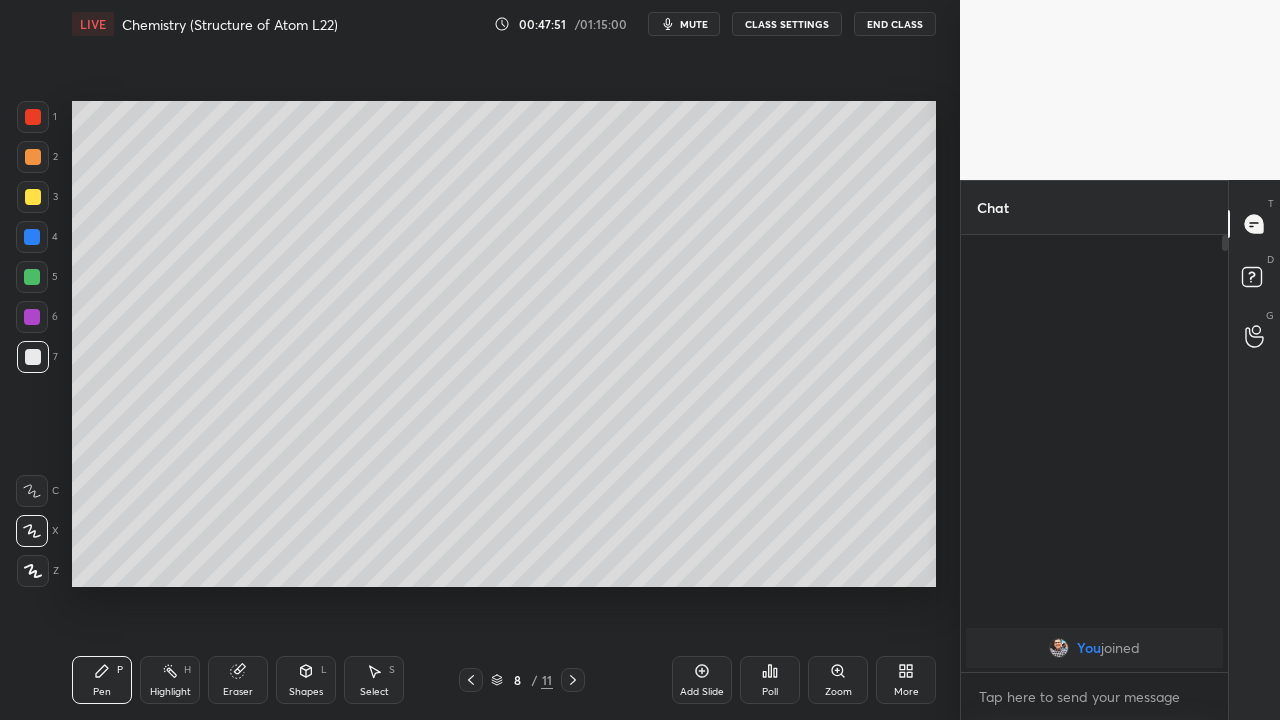 click 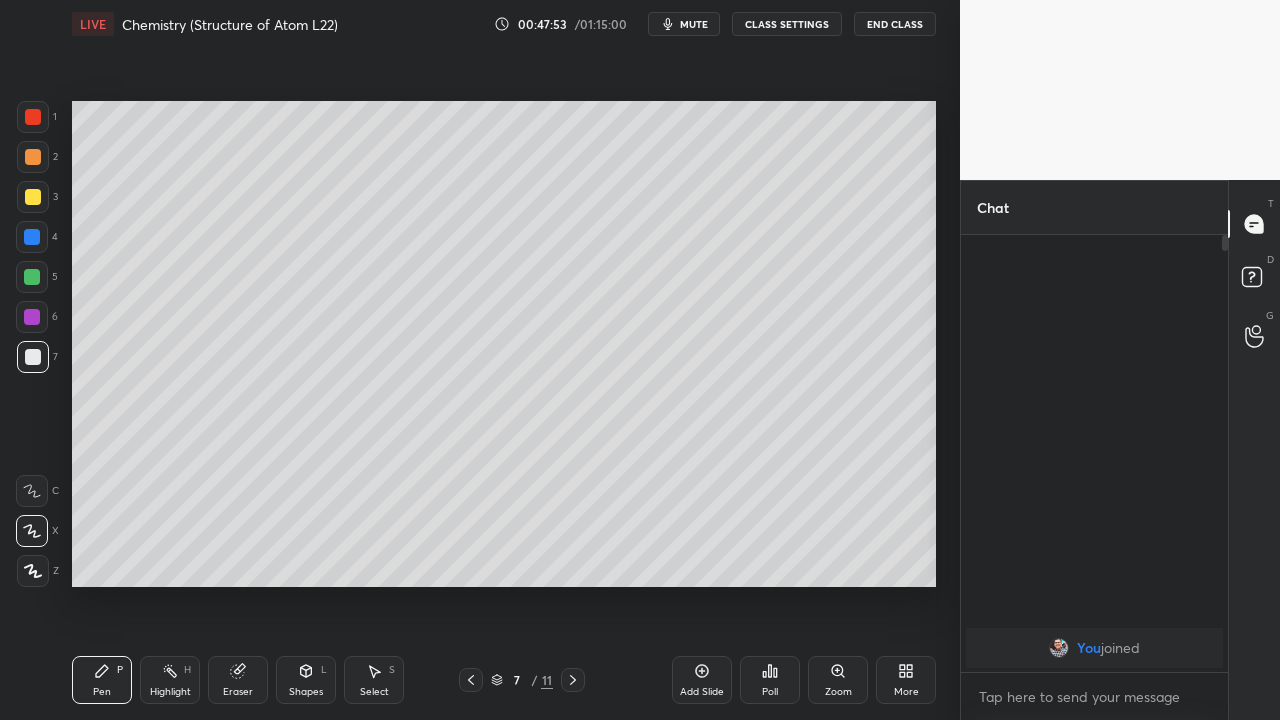 click at bounding box center [471, 680] 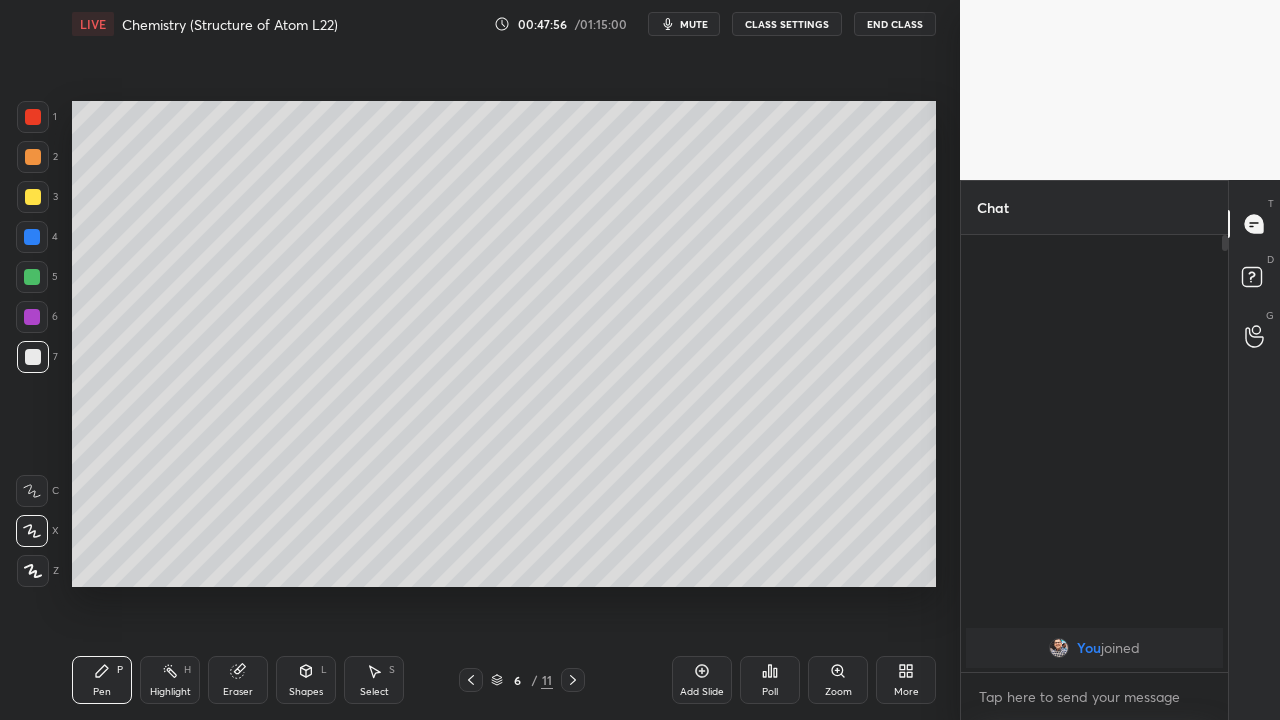 click 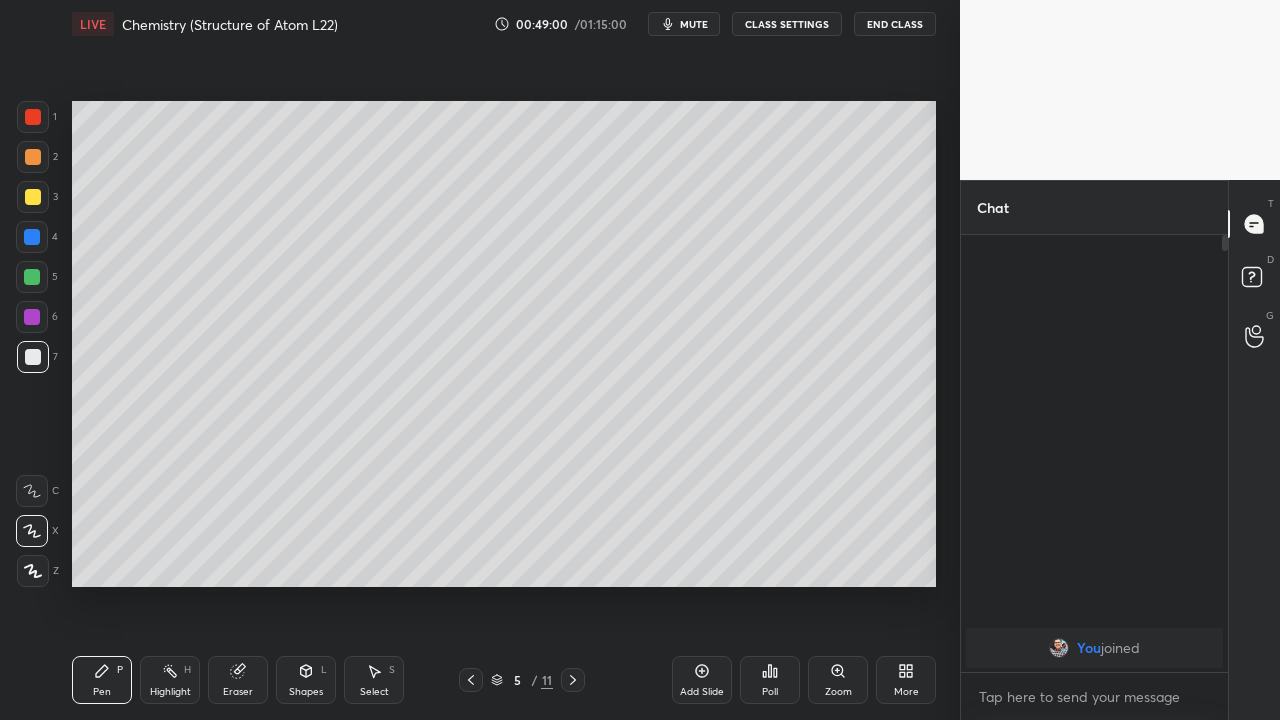 click at bounding box center [573, 680] 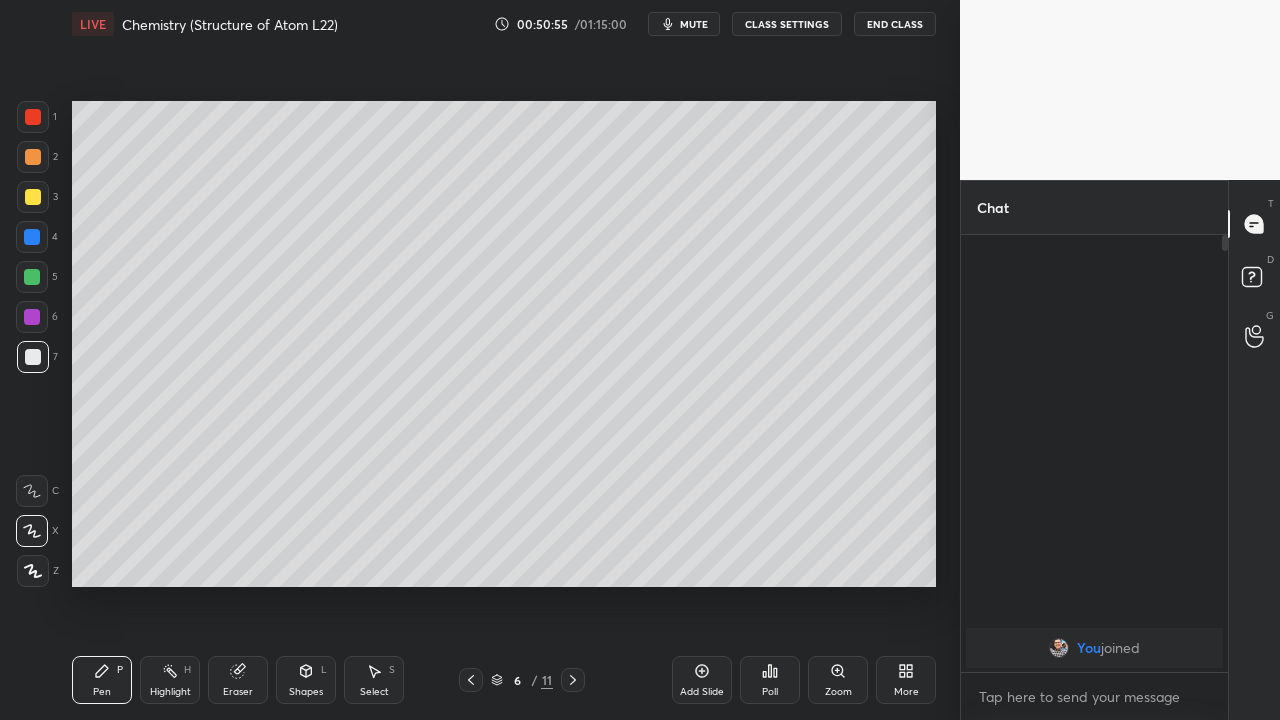 click 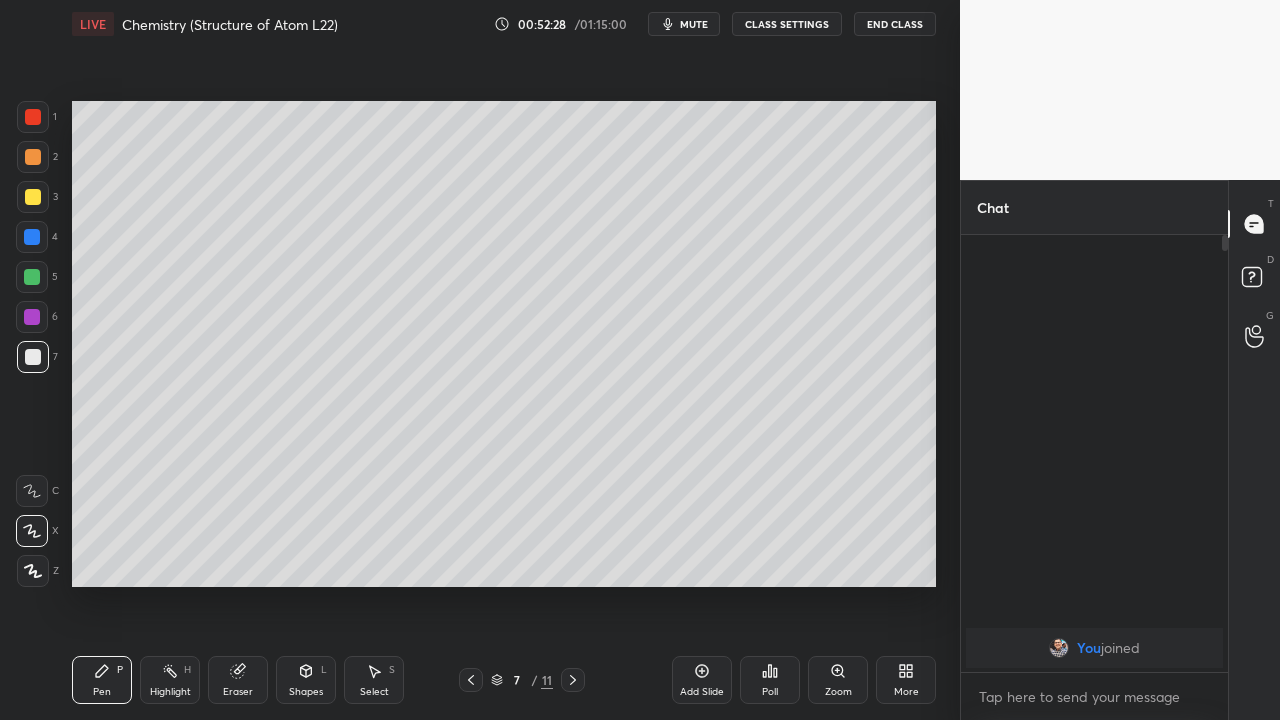 click on "Add Slide" at bounding box center [702, 692] 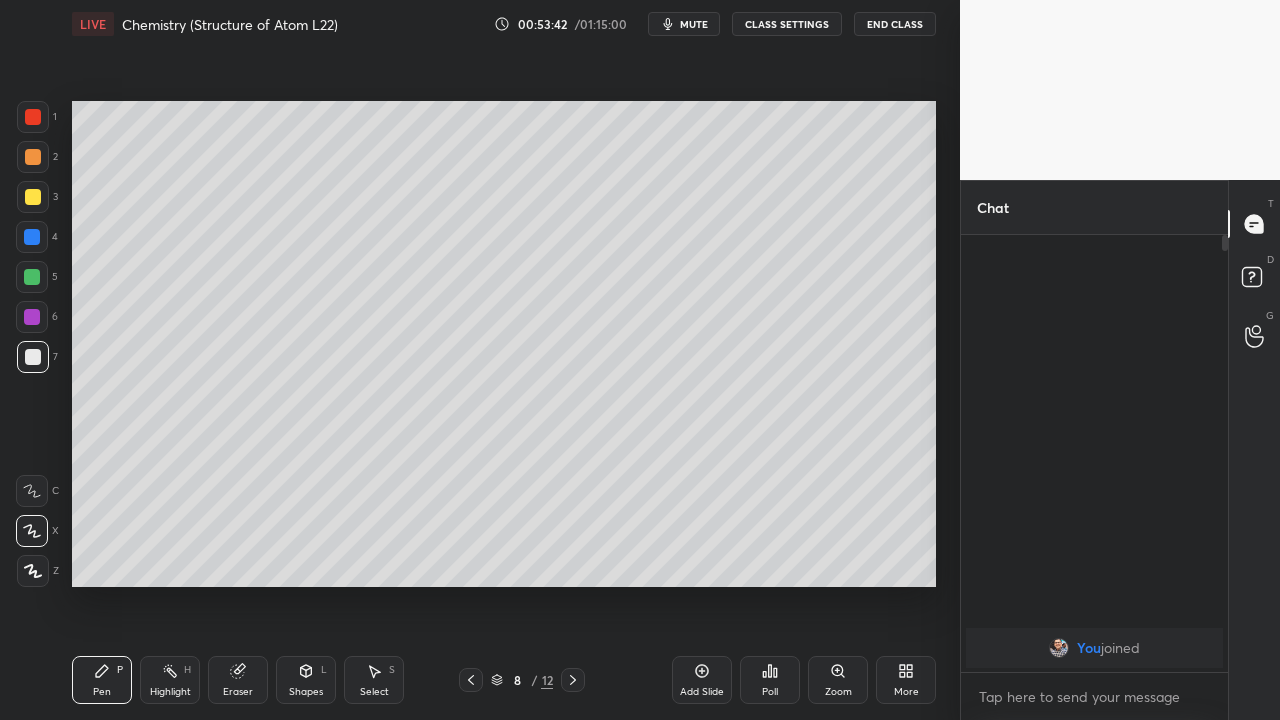 click at bounding box center [33, 197] 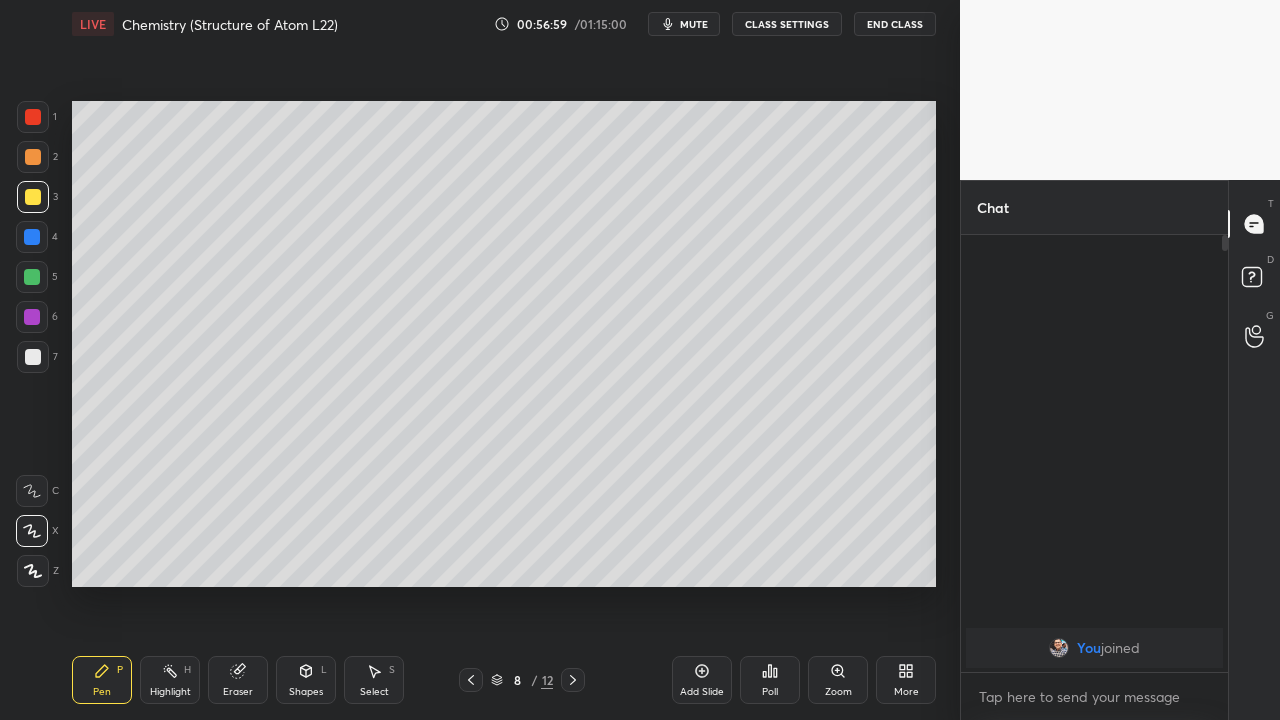 click on "Add Slide" at bounding box center (702, 692) 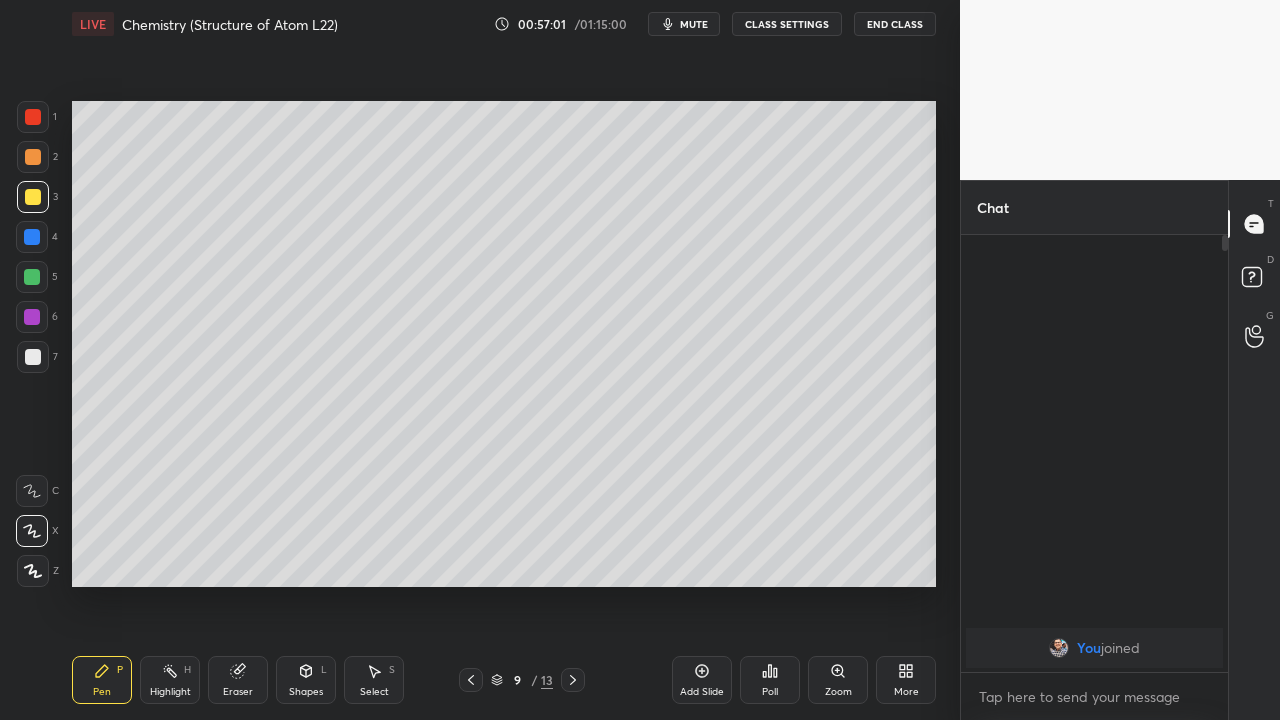 click at bounding box center [33, 197] 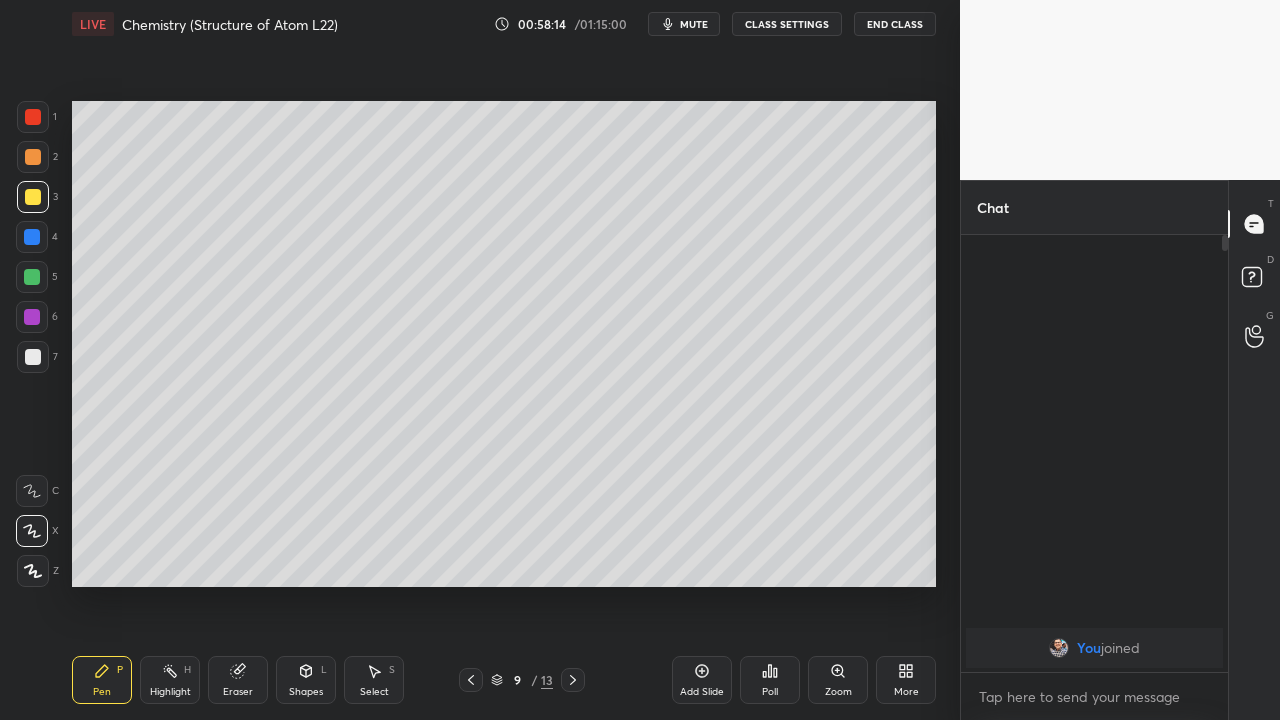 click at bounding box center [33, 357] 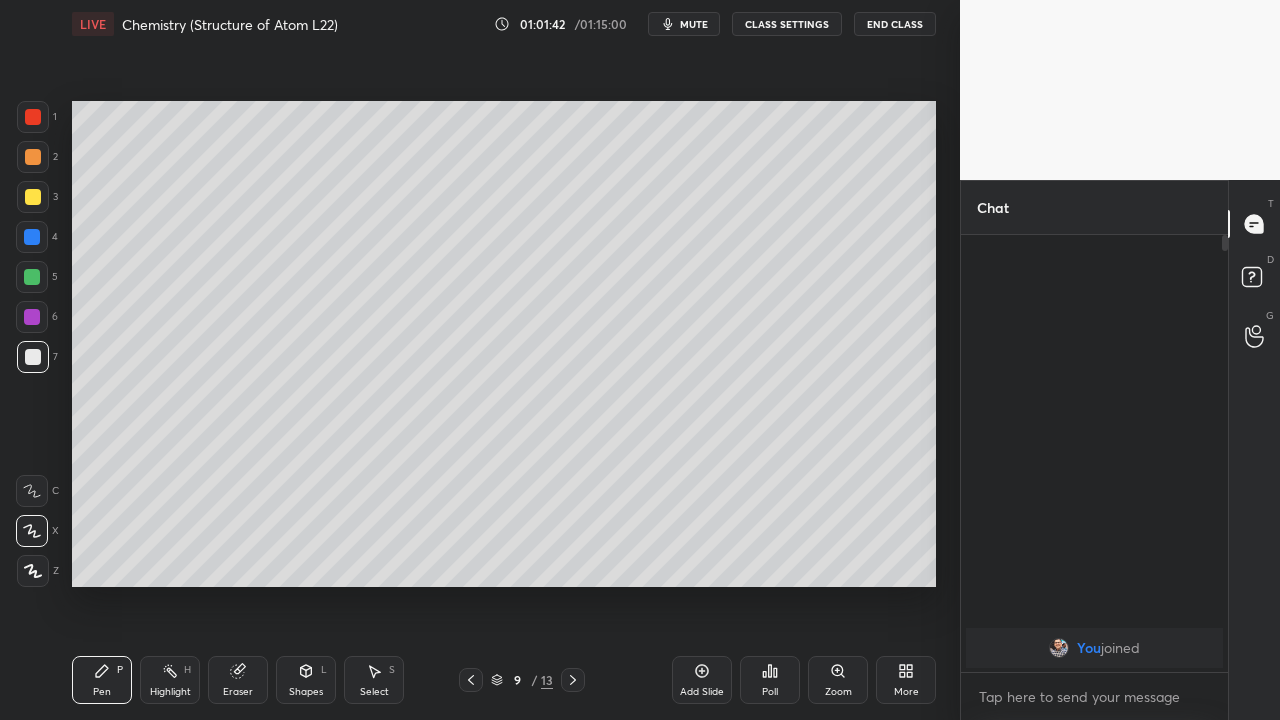 click on "End Class" at bounding box center [895, 24] 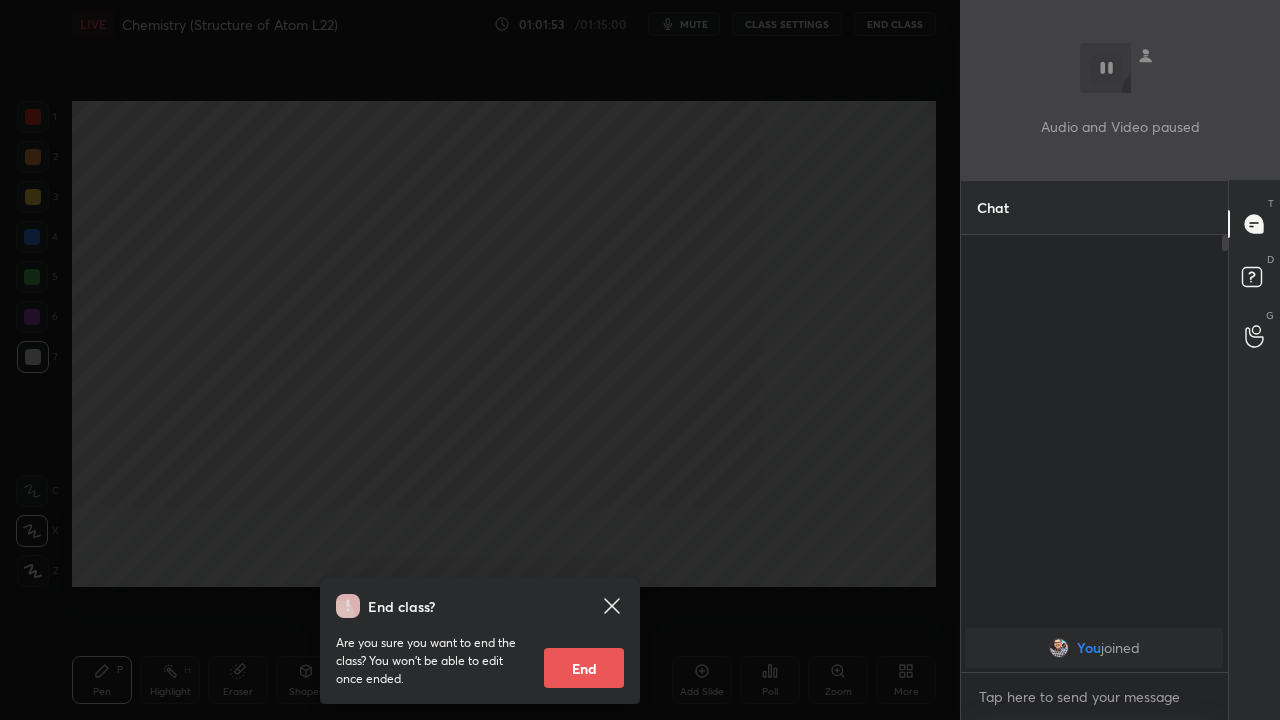 click on "End" at bounding box center (584, 668) 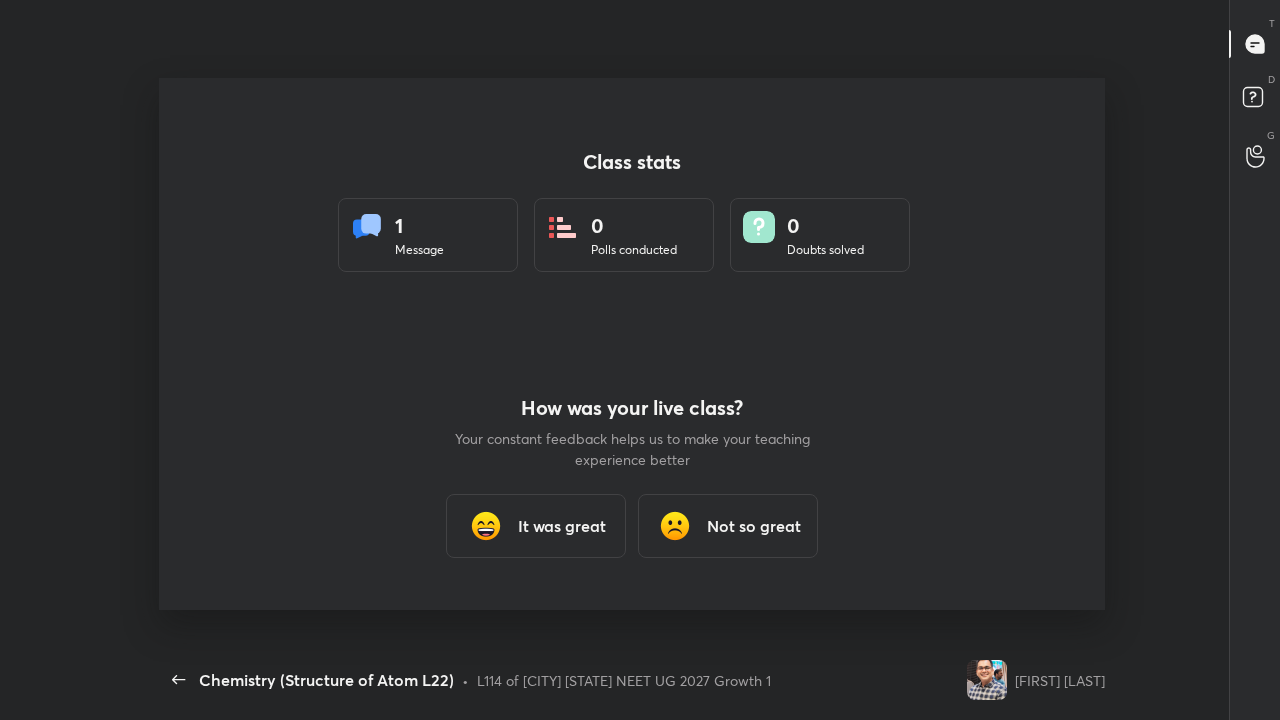 scroll, scrollTop: 99408, scrollLeft: 98914, axis: both 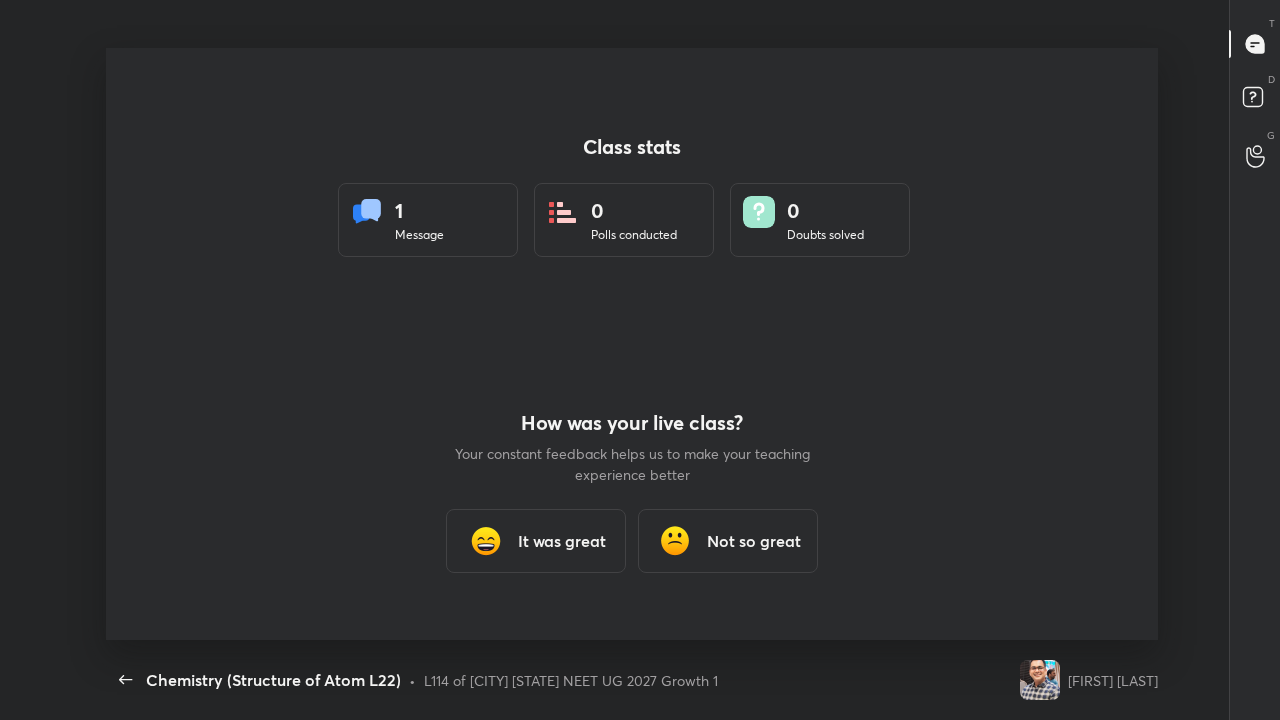 click on "It was great" at bounding box center [562, 541] 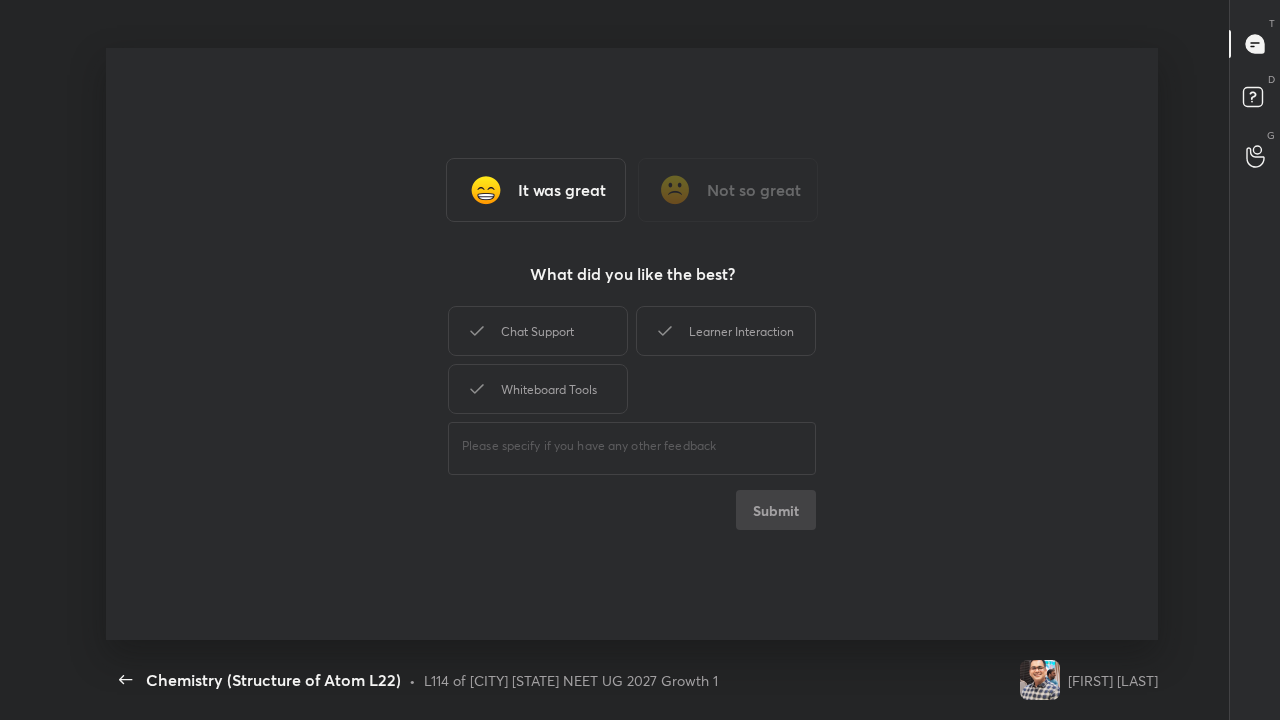 click on "Whiteboard Tools" at bounding box center (538, 389) 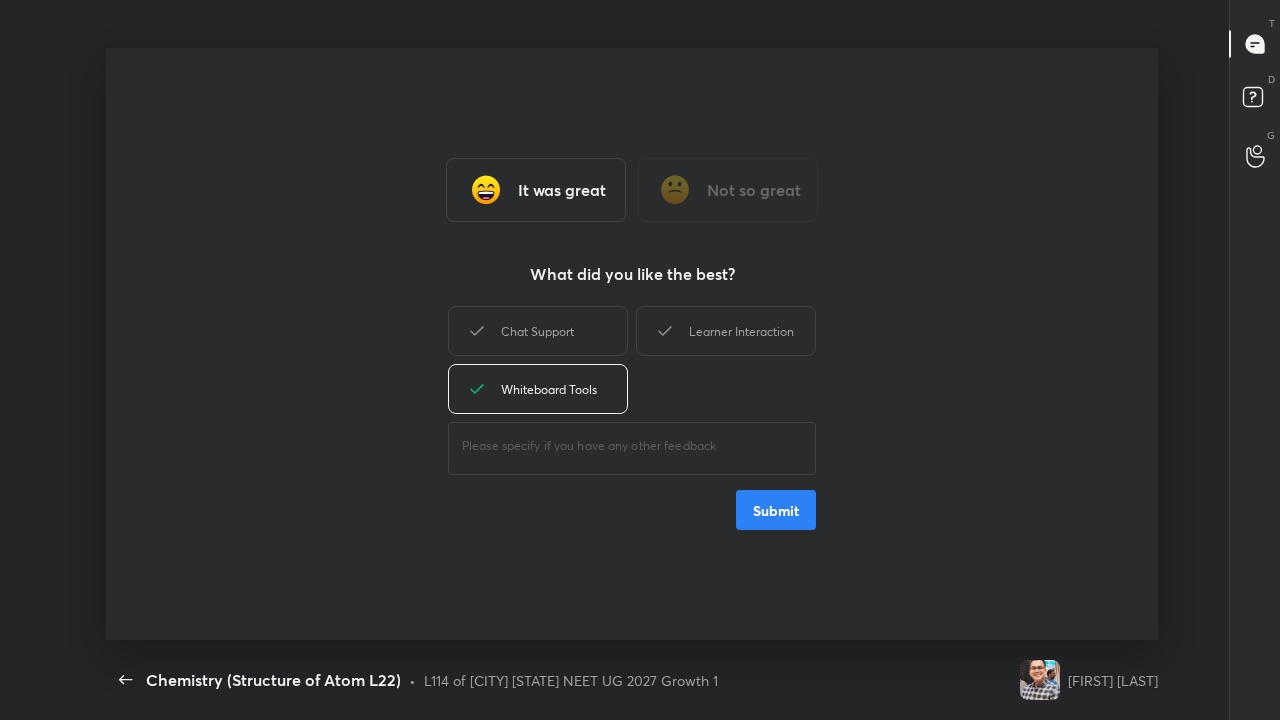 click on "Submit" at bounding box center (776, 510) 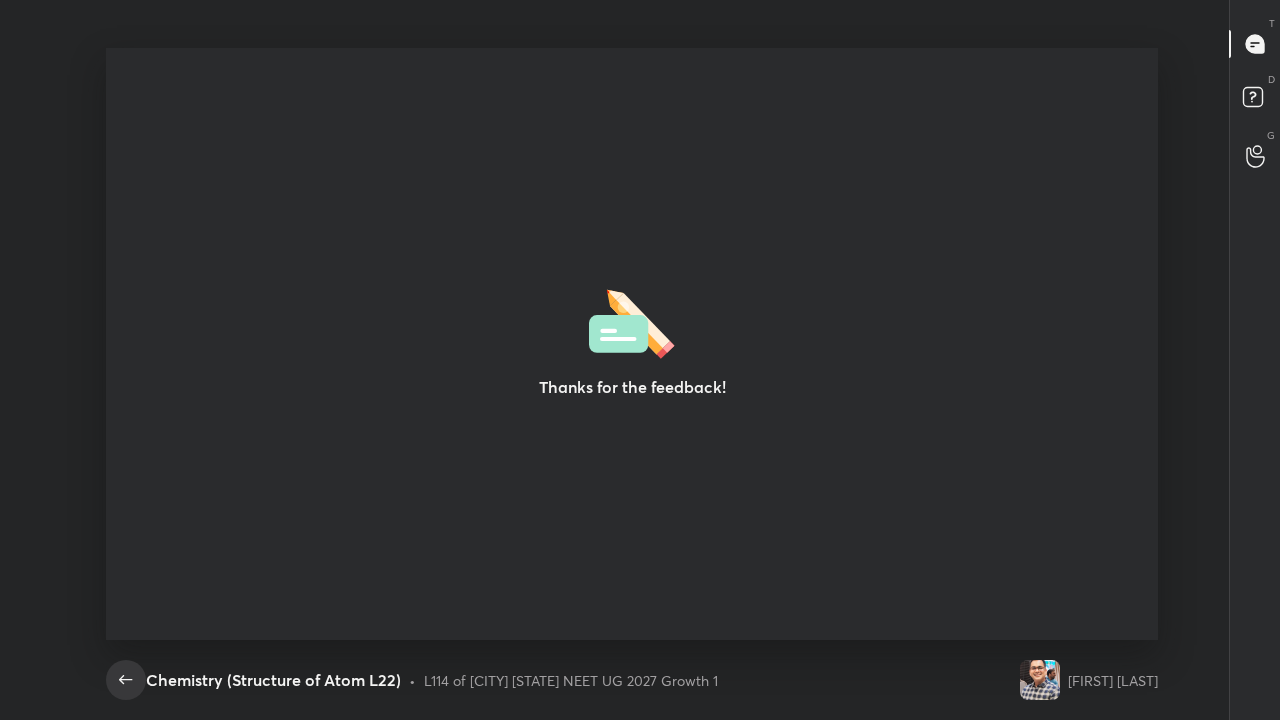 click 